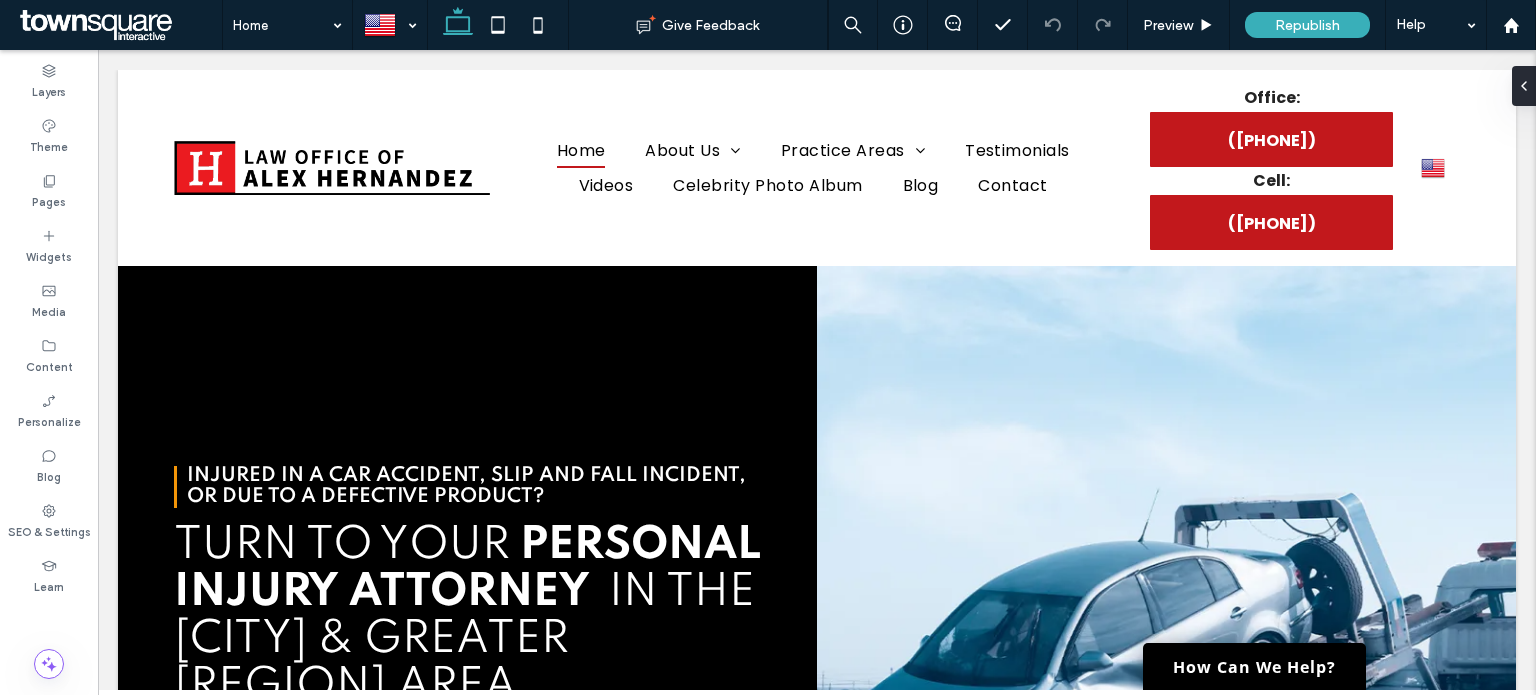 scroll, scrollTop: 0, scrollLeft: 0, axis: both 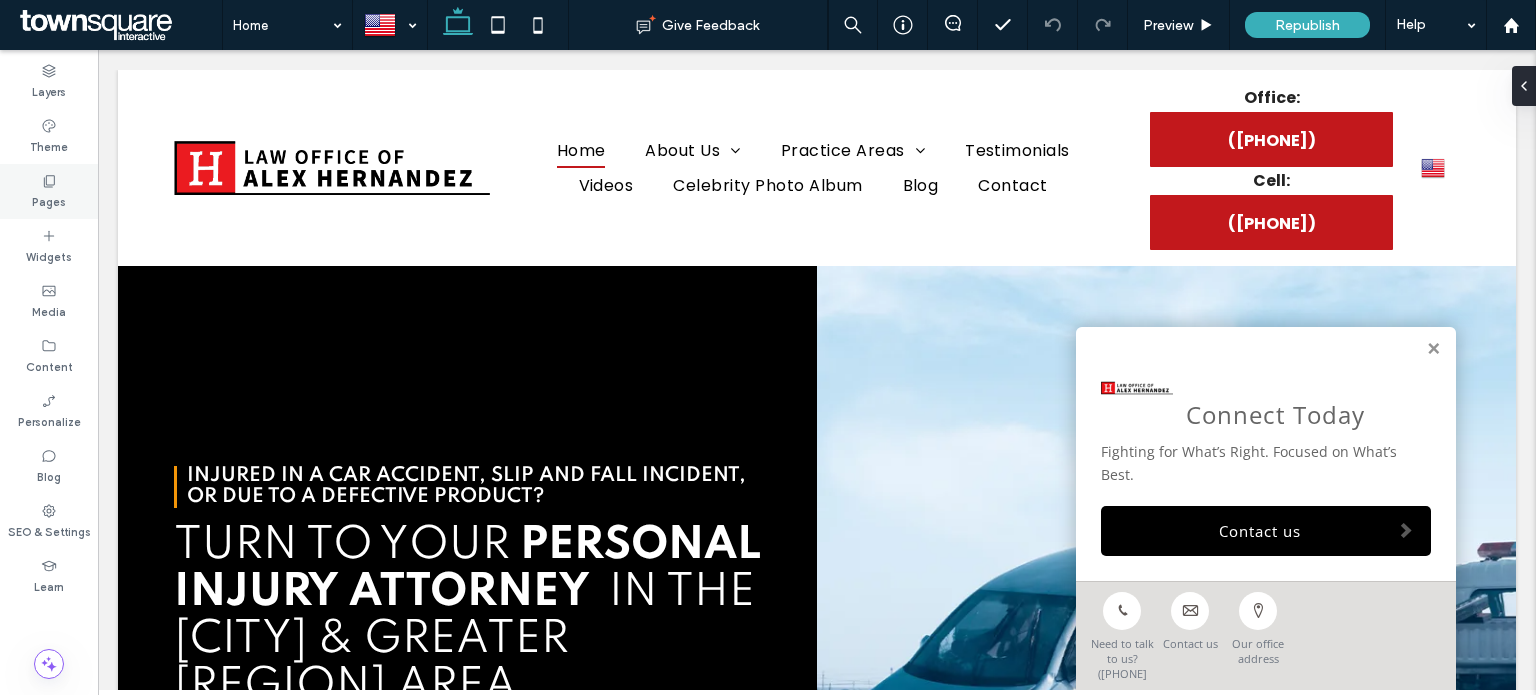 click on "Pages" at bounding box center (49, 200) 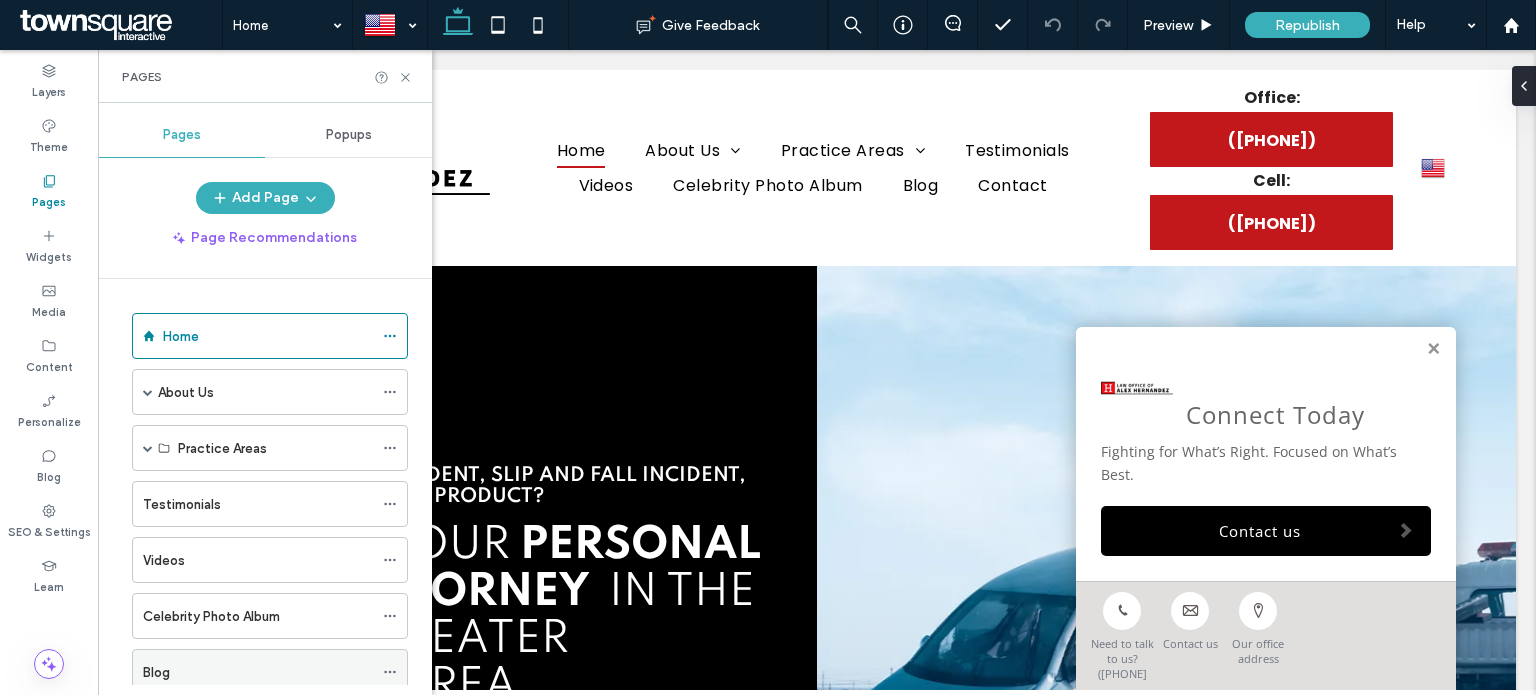 click on "Blog" at bounding box center (156, 672) 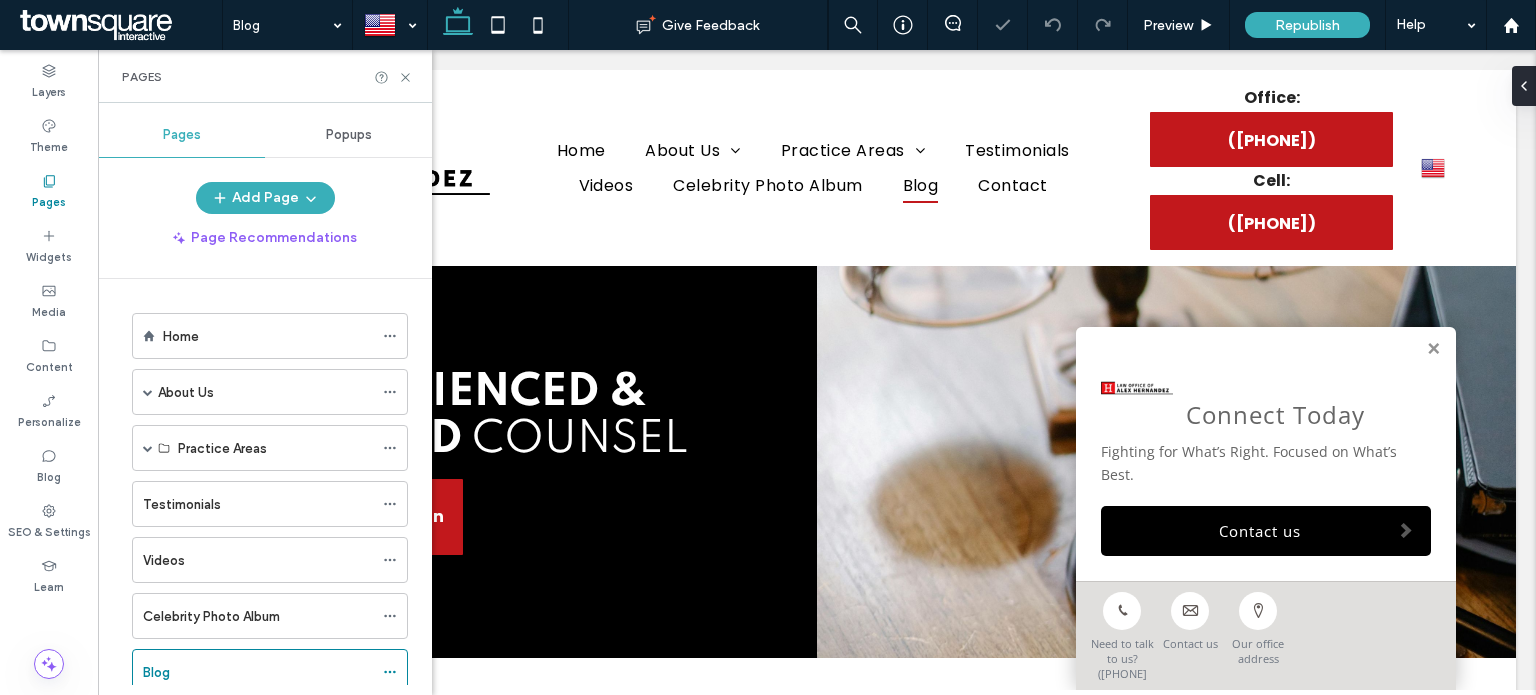 scroll, scrollTop: 0, scrollLeft: 0, axis: both 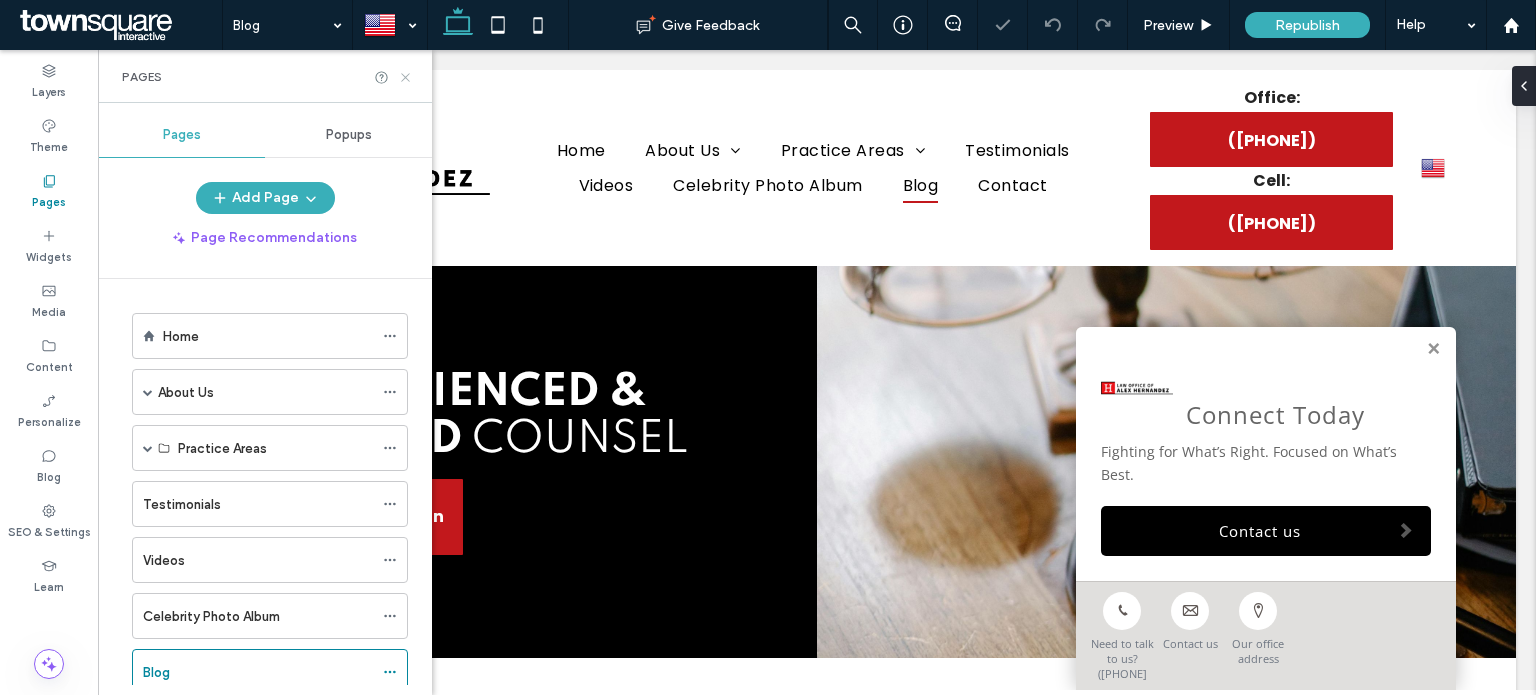 drag, startPoint x: 399, startPoint y: 76, endPoint x: 384, endPoint y: 64, distance: 19.209373 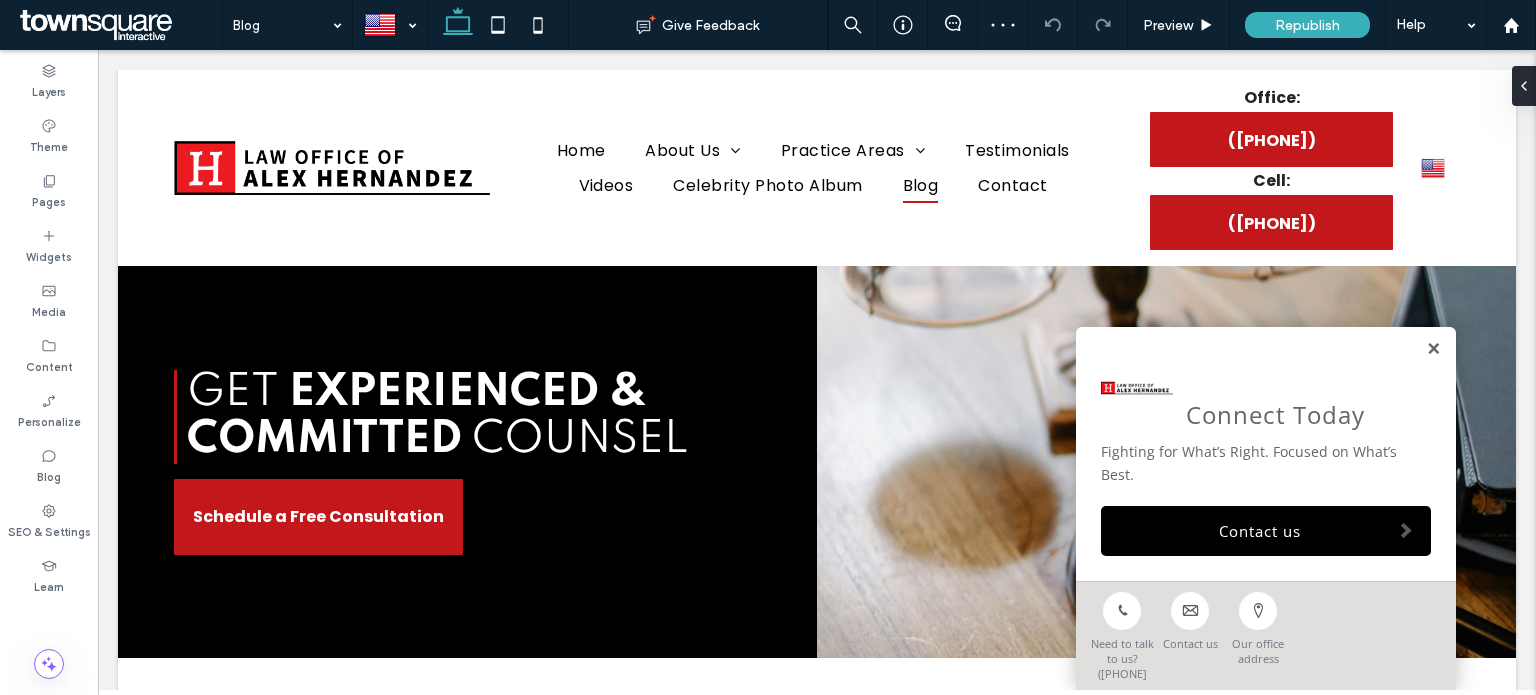 click at bounding box center (1433, 349) 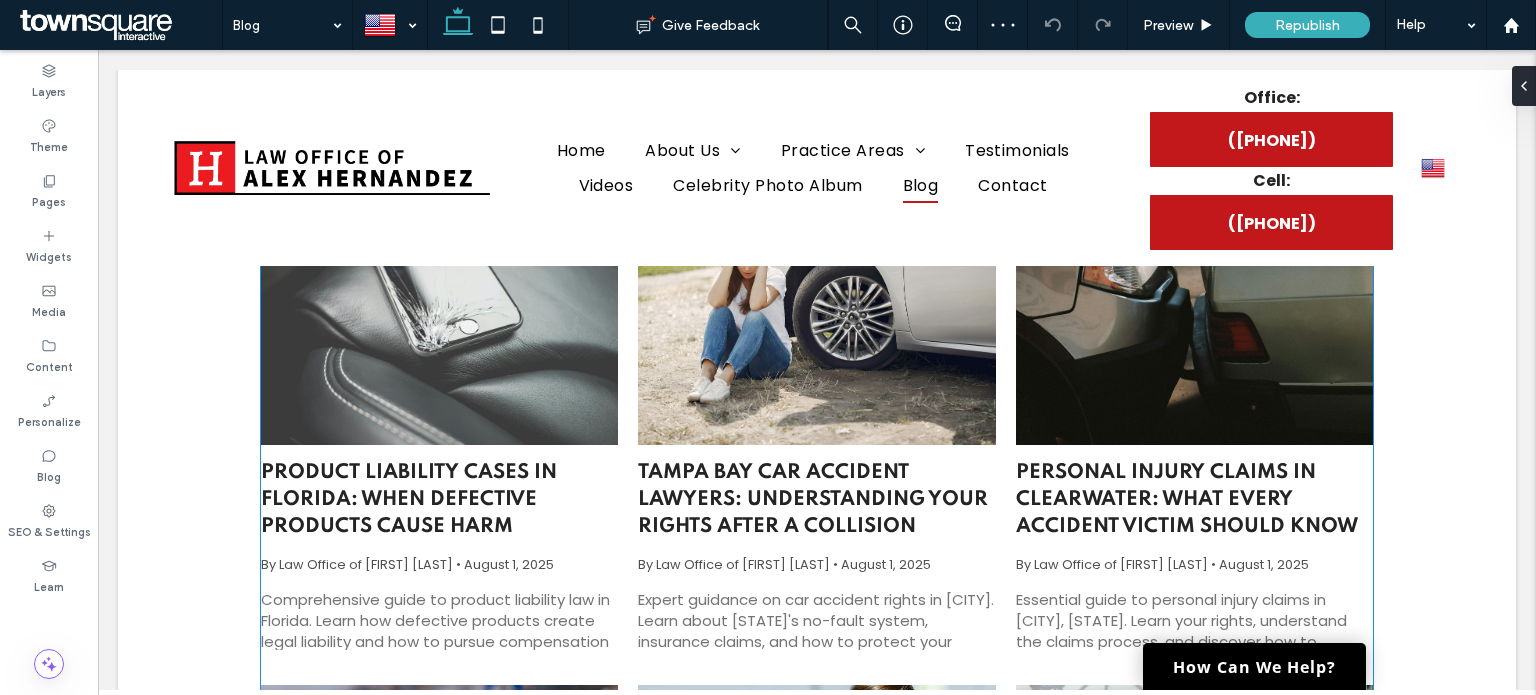 scroll, scrollTop: 600, scrollLeft: 0, axis: vertical 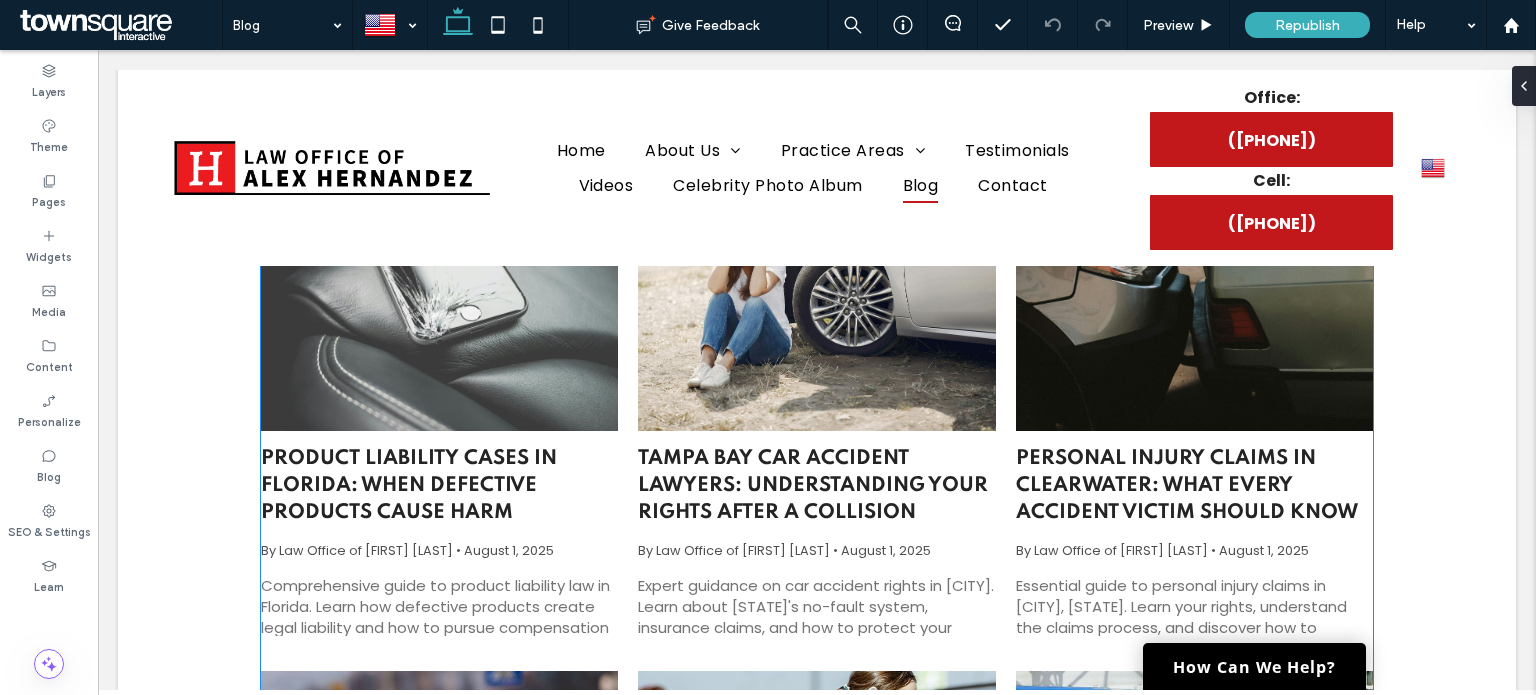 click on "Product Liability Cases in Florida: When Defective Products Cause Harm" at bounding box center (439, 486) 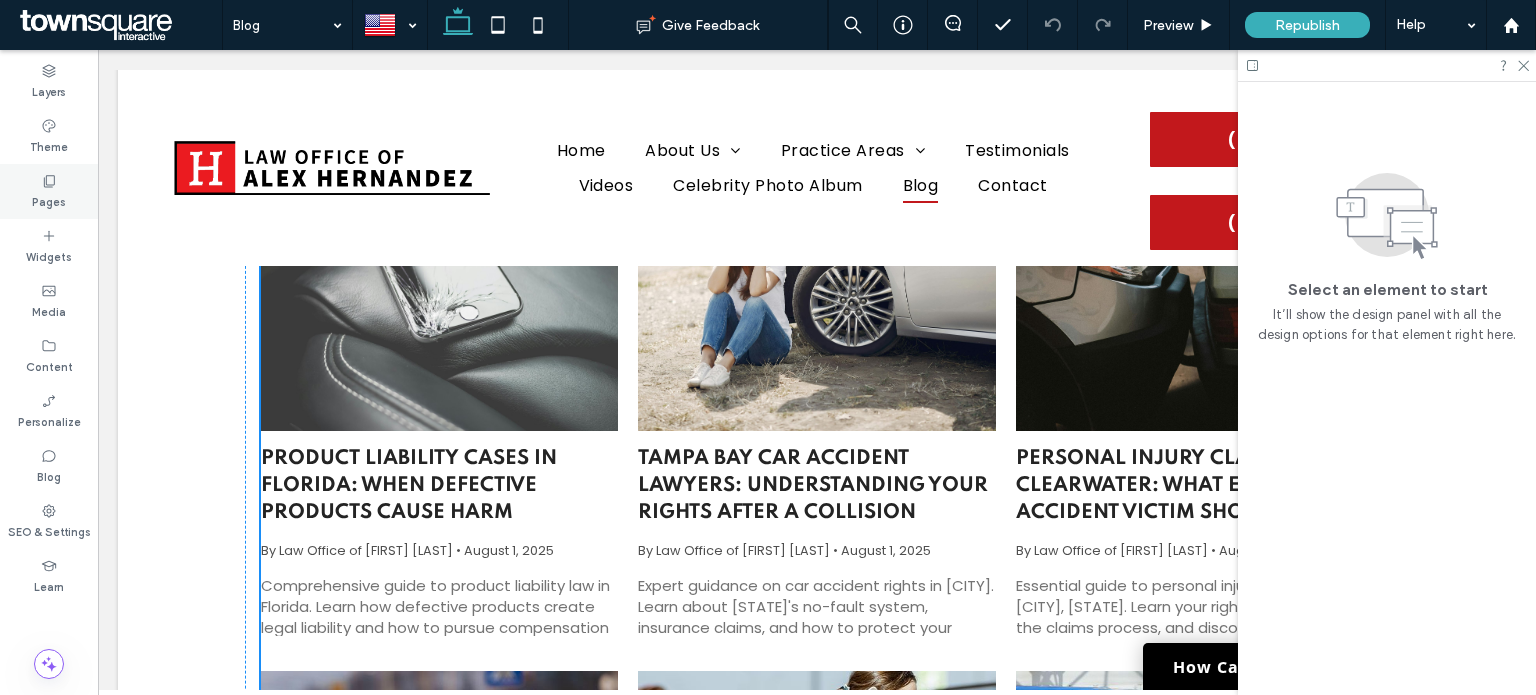 click on "Pages" at bounding box center (49, 191) 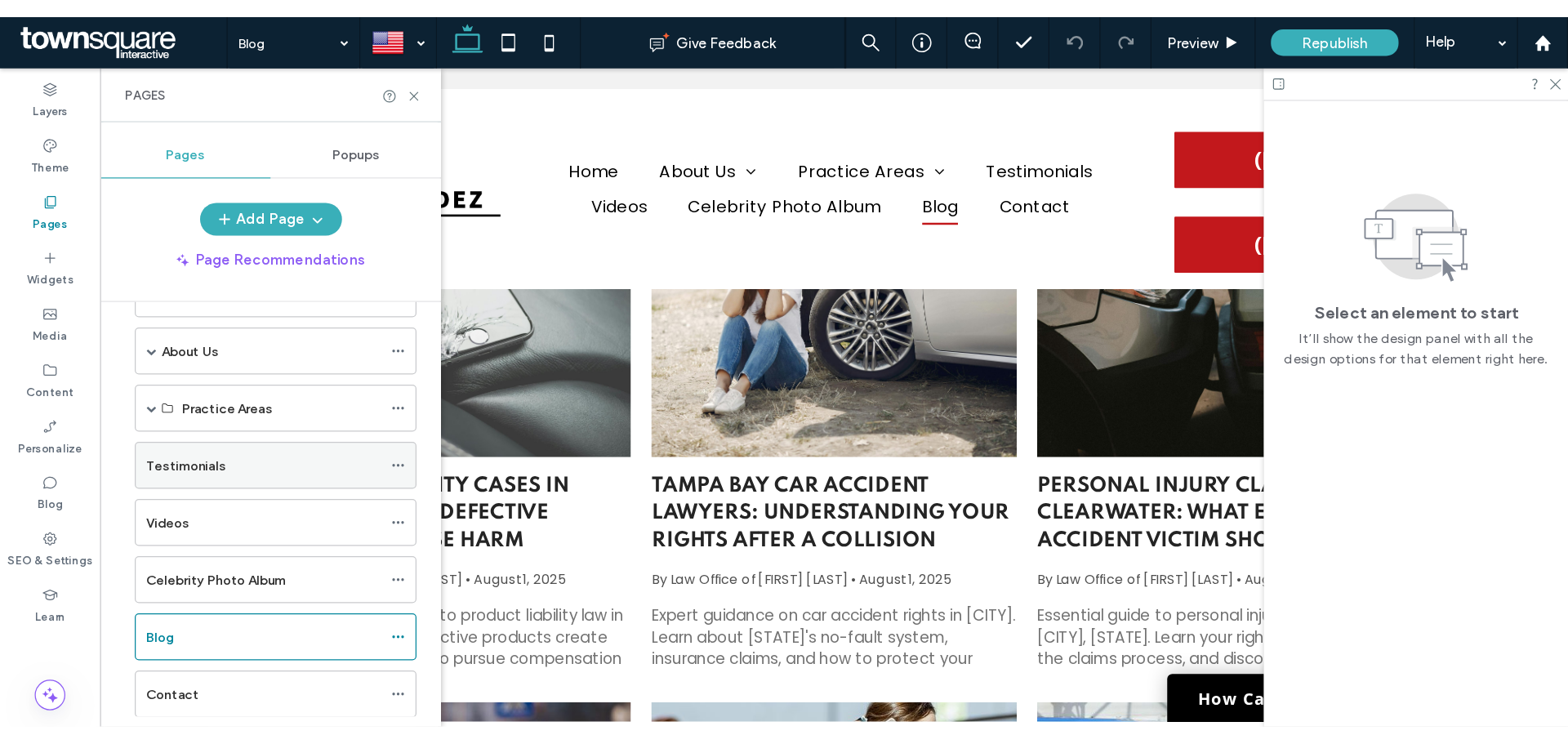 scroll, scrollTop: 91, scrollLeft: 0, axis: vertical 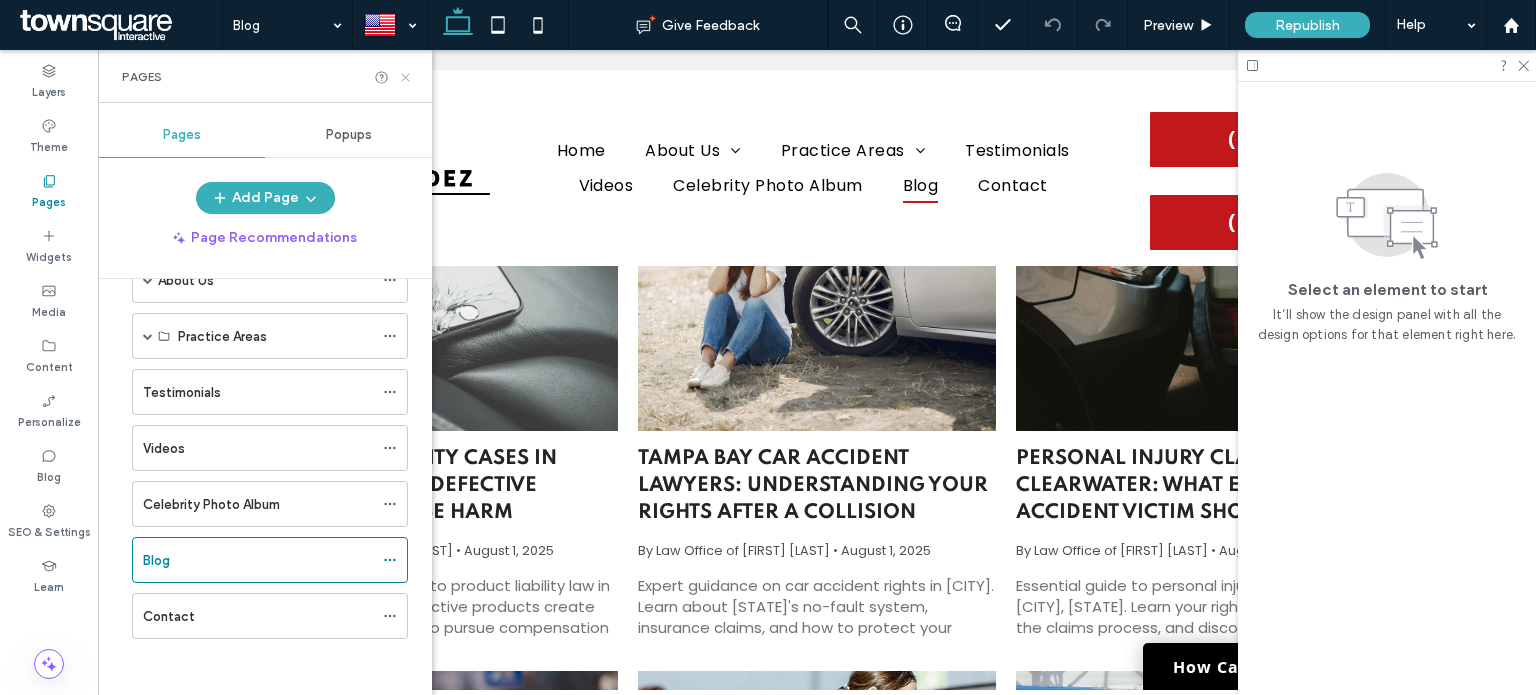 click 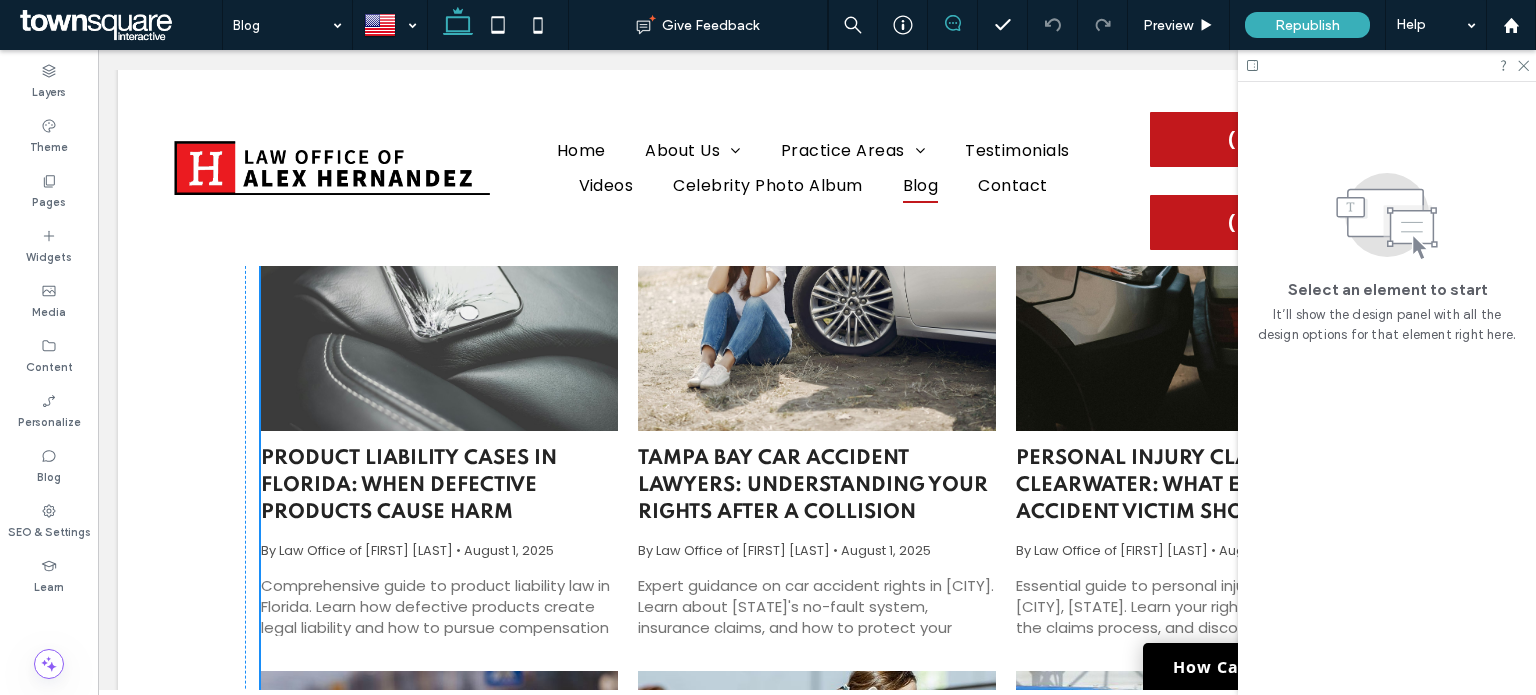 click 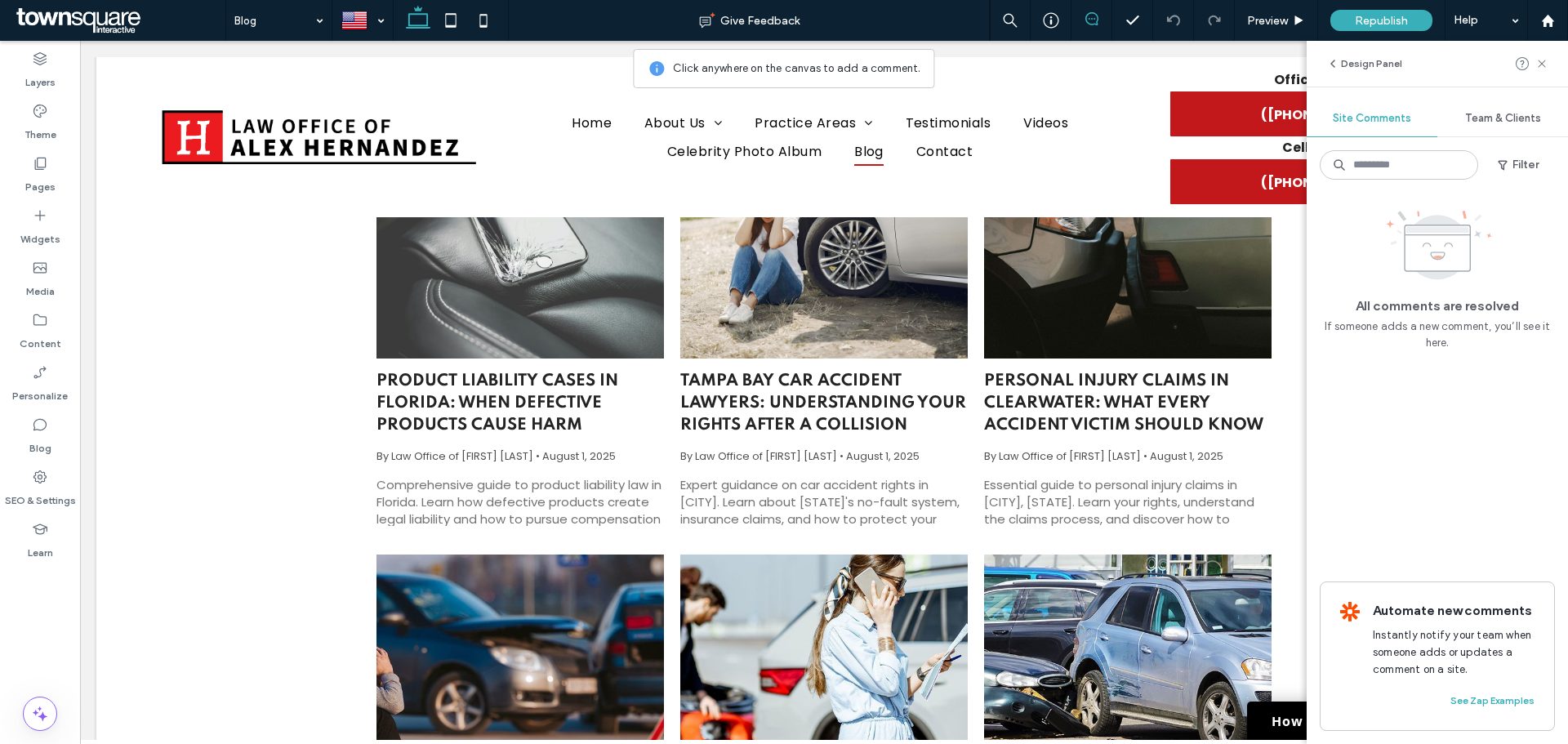 click 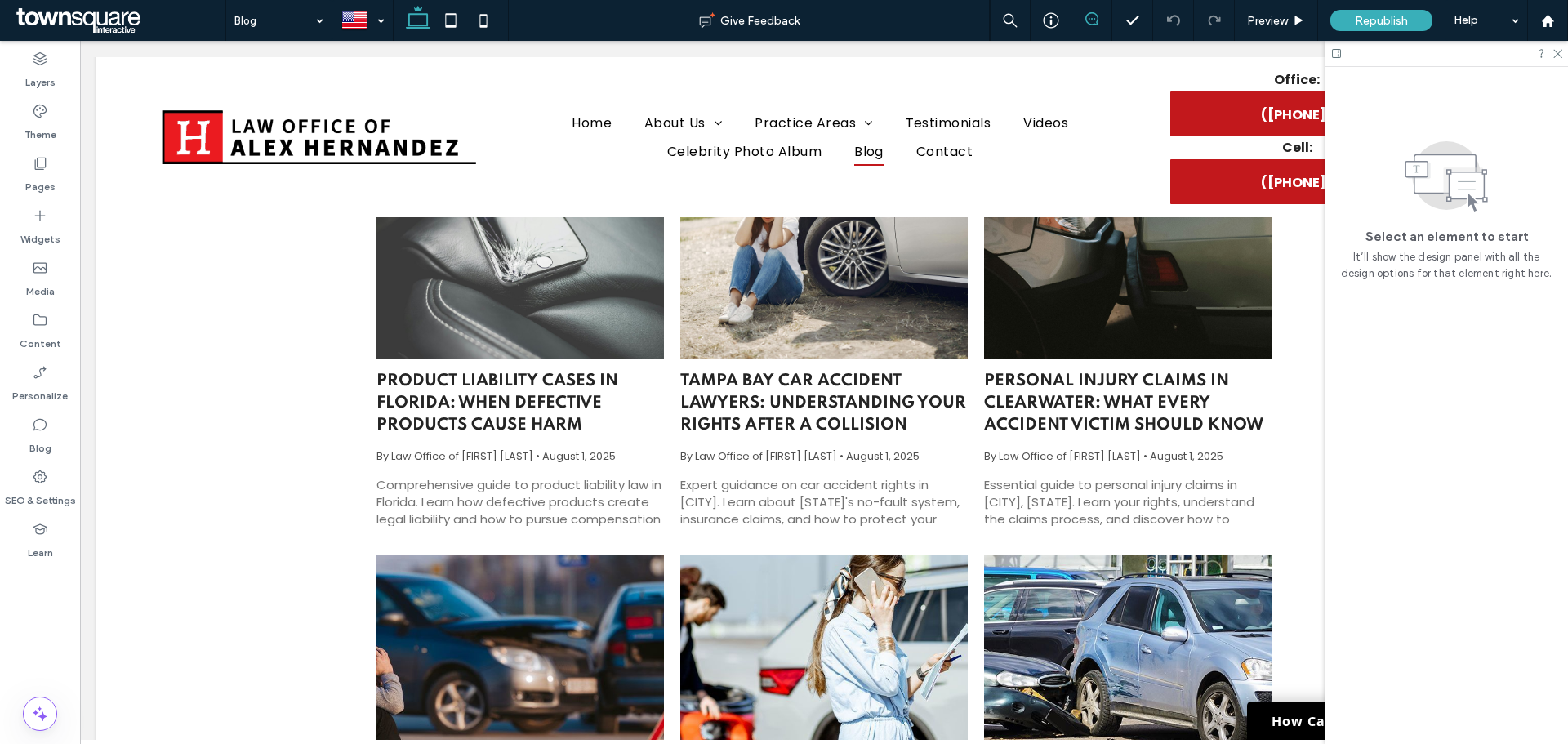 click 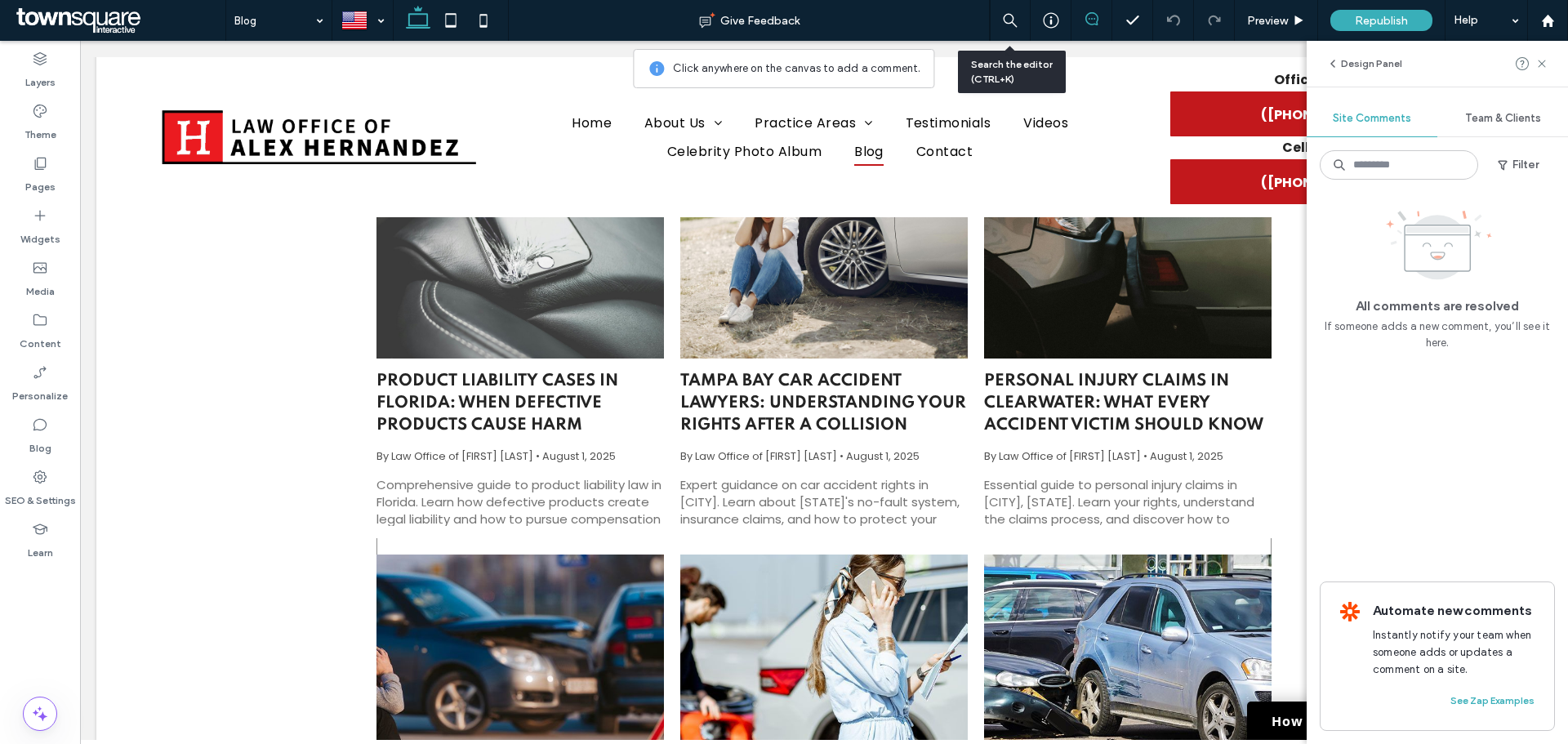 click at bounding box center [519, 256] 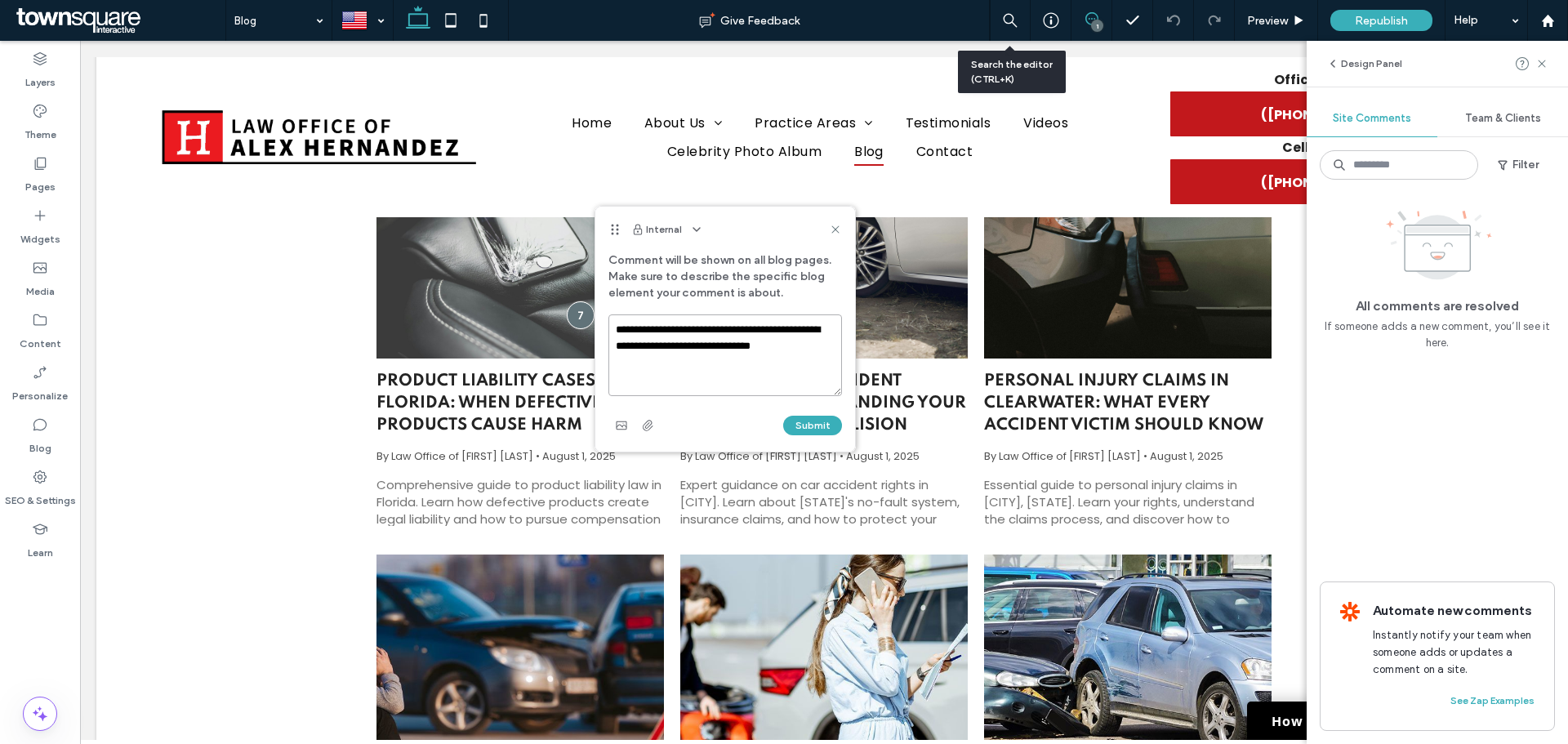 click on "**********" at bounding box center [725, 355] 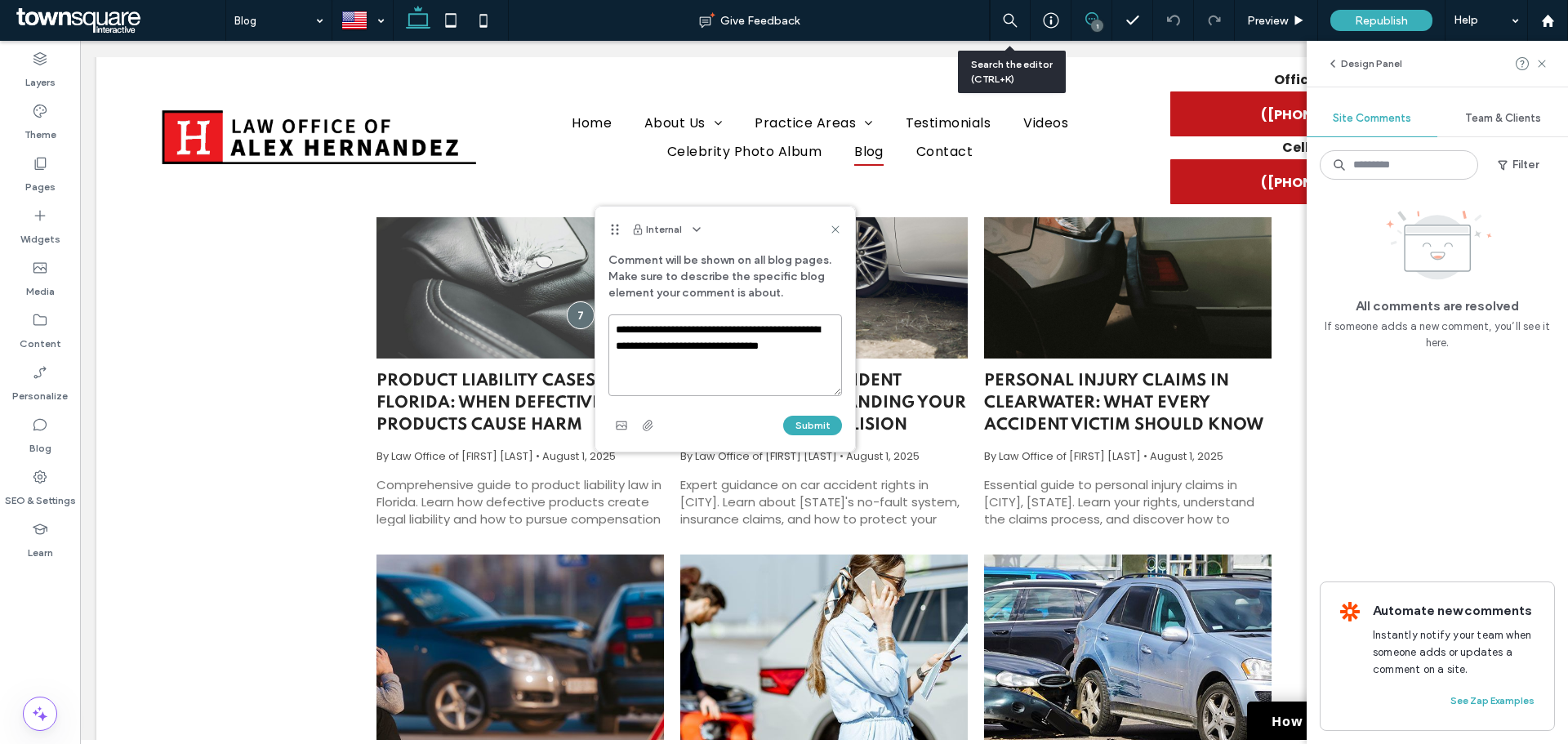 paste on "**********" 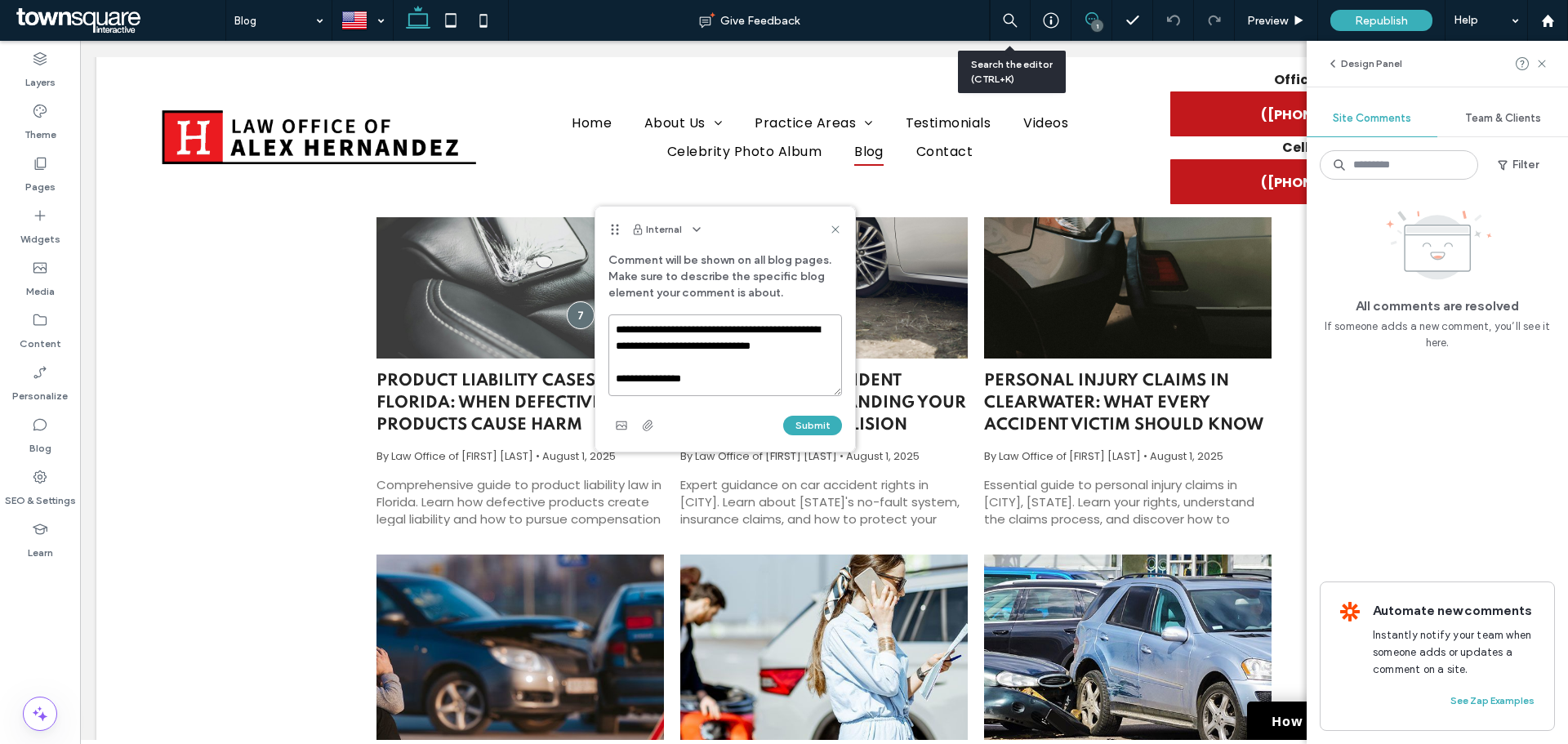scroll, scrollTop: 6, scrollLeft: 0, axis: vertical 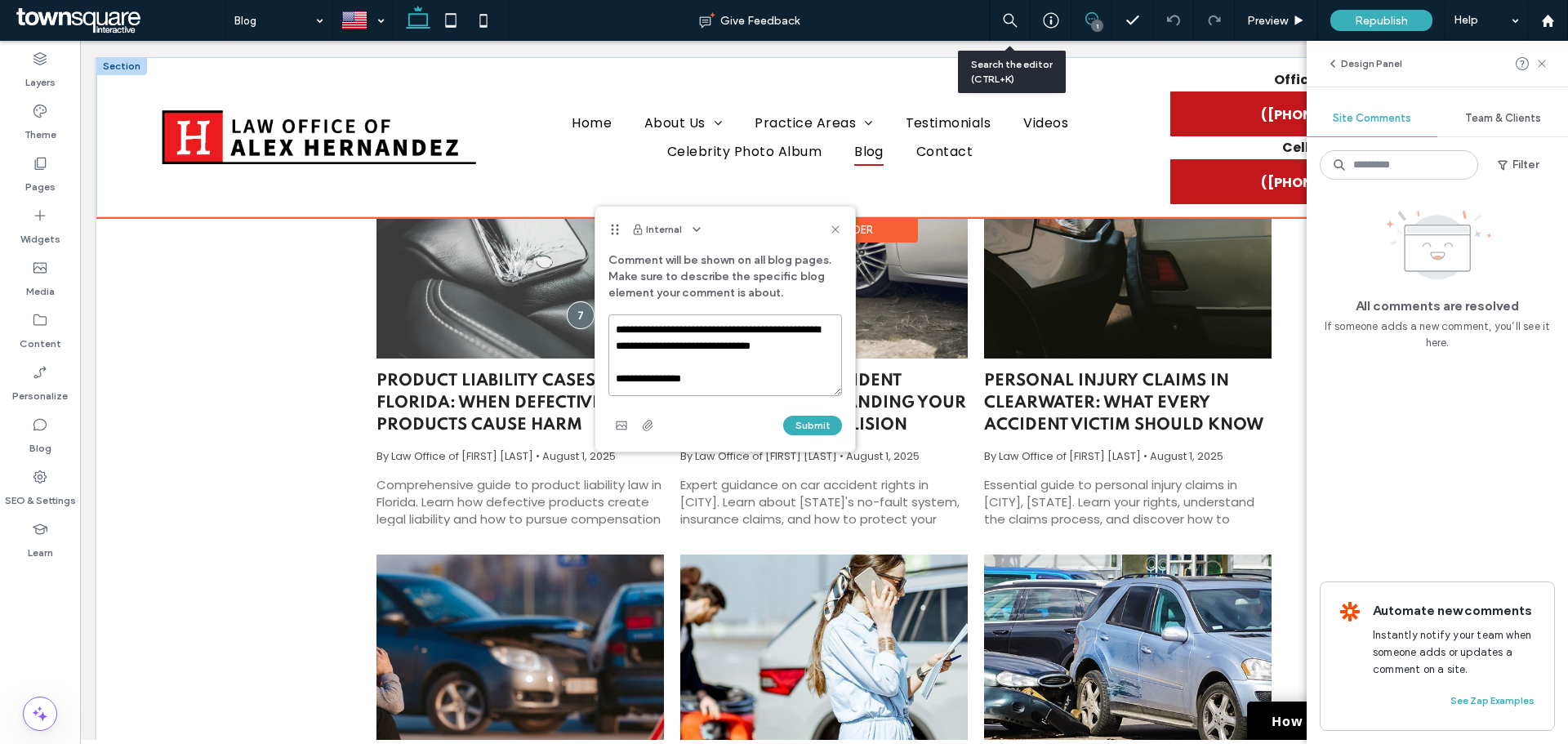 type on "**********" 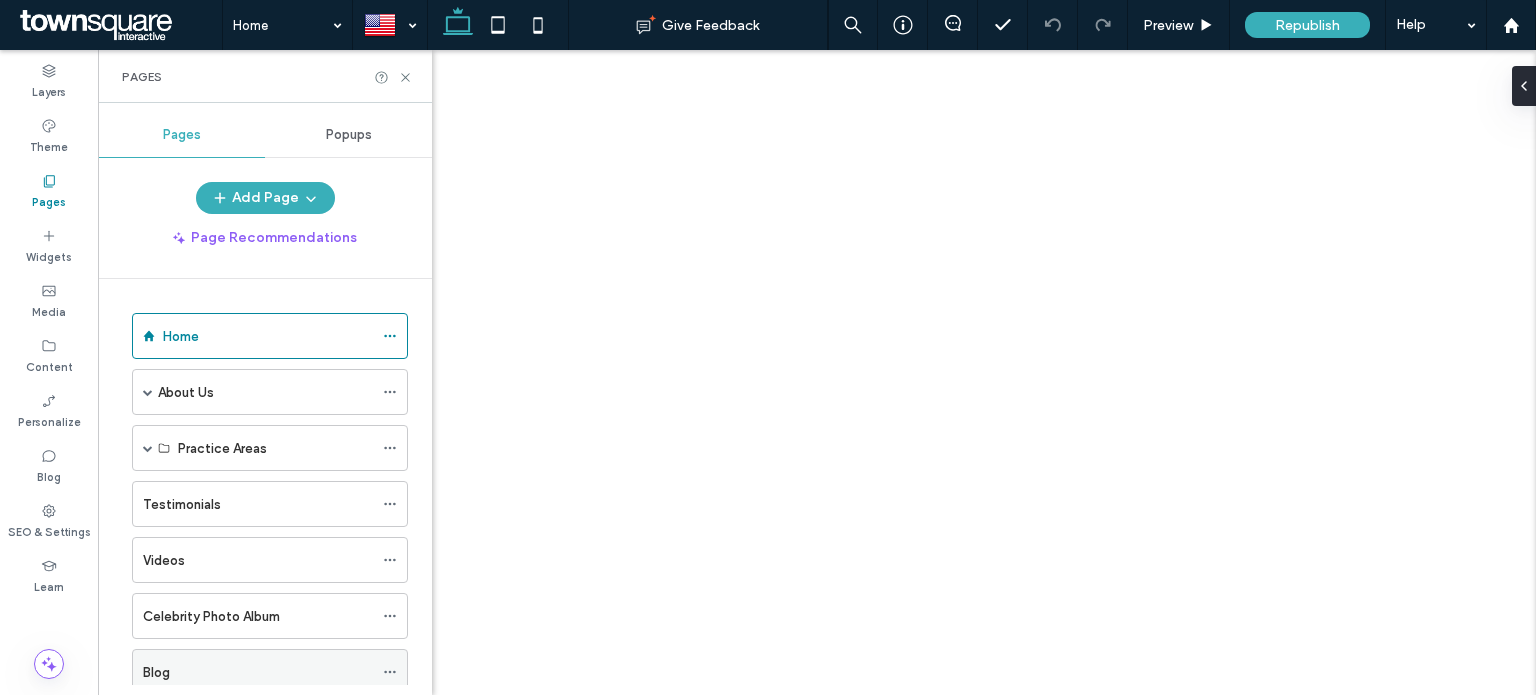 scroll, scrollTop: 0, scrollLeft: 0, axis: both 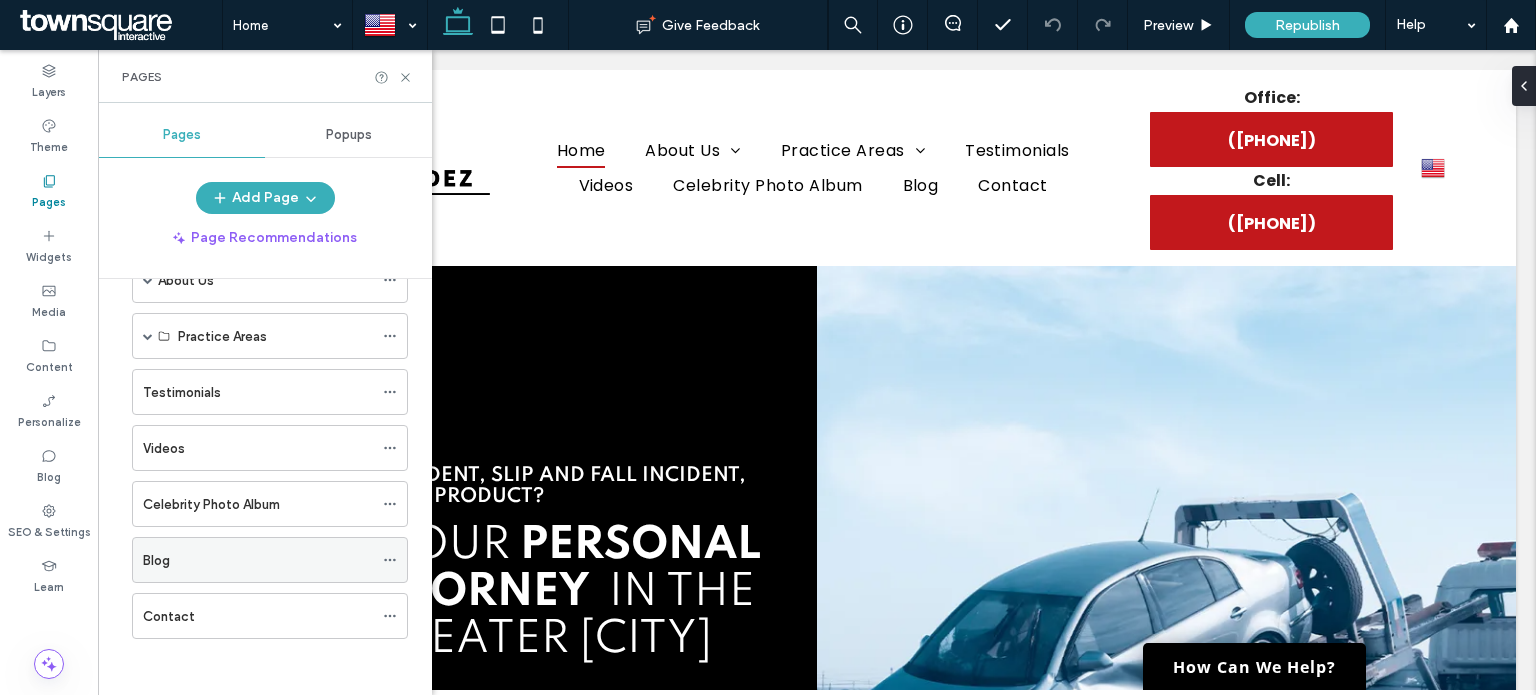 click on "Blog" at bounding box center (156, 560) 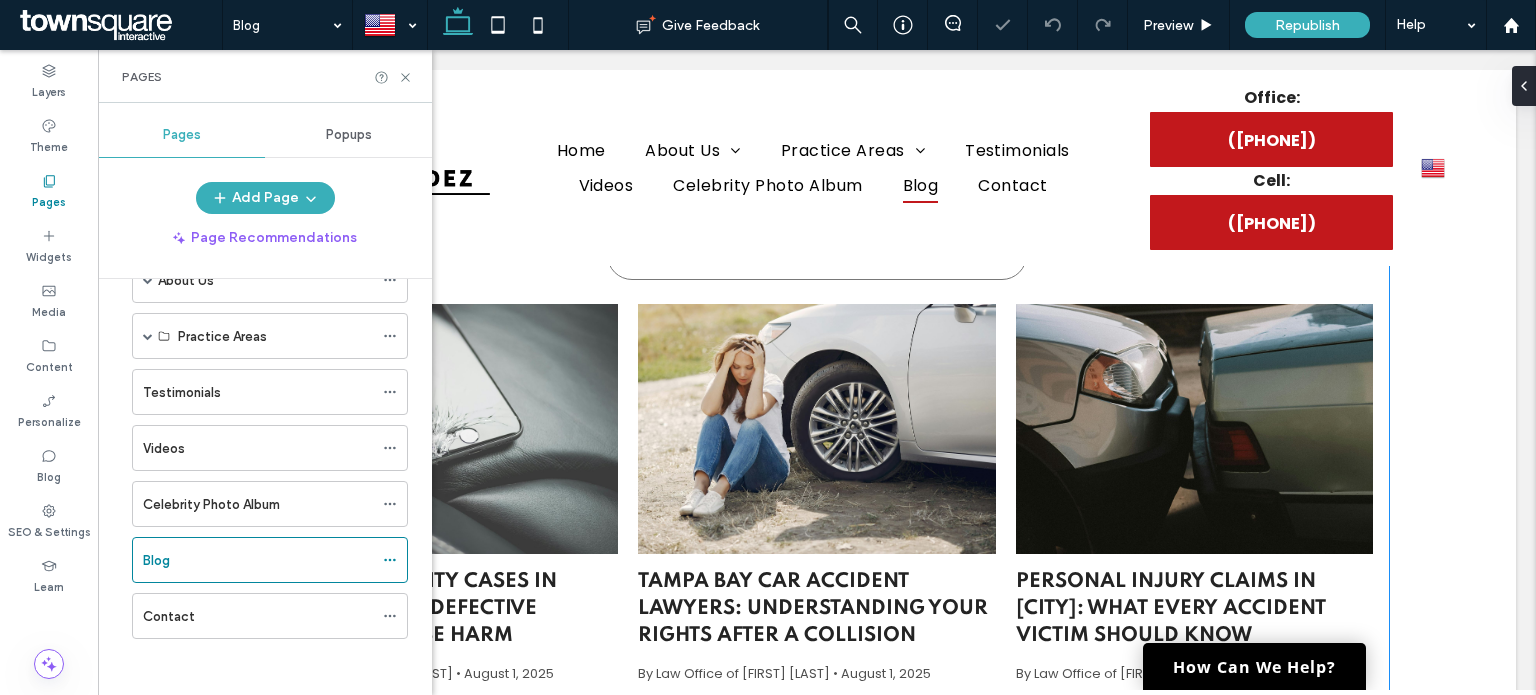 scroll, scrollTop: 500, scrollLeft: 0, axis: vertical 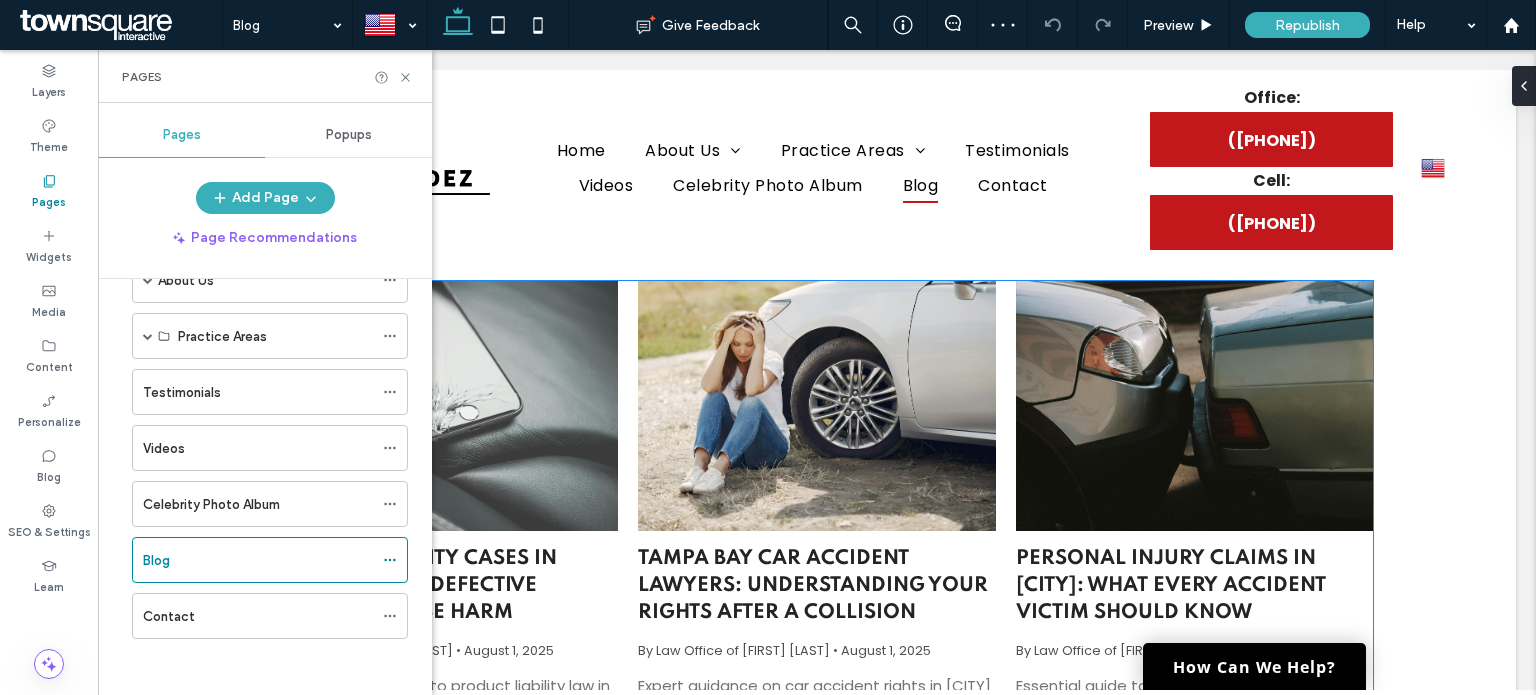 click on "Tampa Bay Car Accident Lawyers: Understanding Your Rights After a Collision" at bounding box center (816, 586) 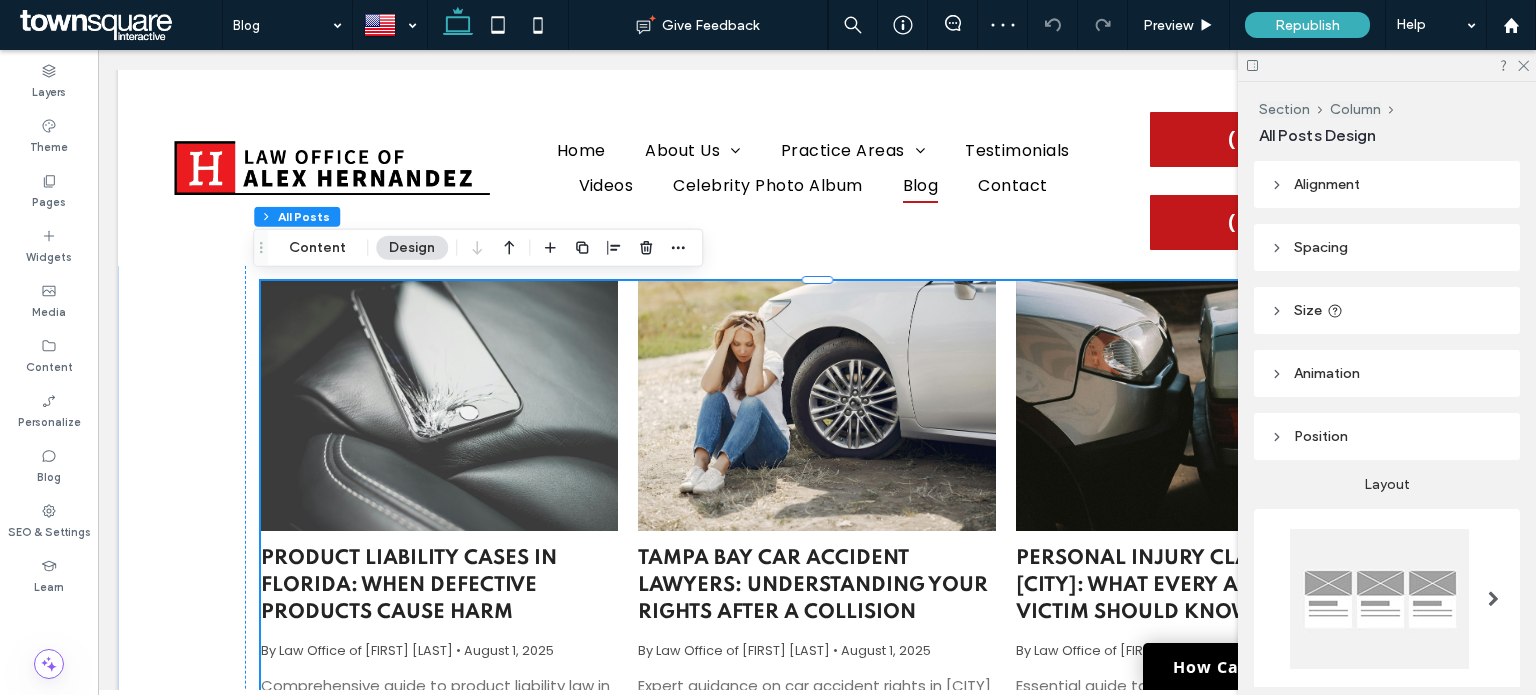 click on "Tampa Bay Car Accident Lawyers: Understanding Your Rights After a Collision" at bounding box center [816, 586] 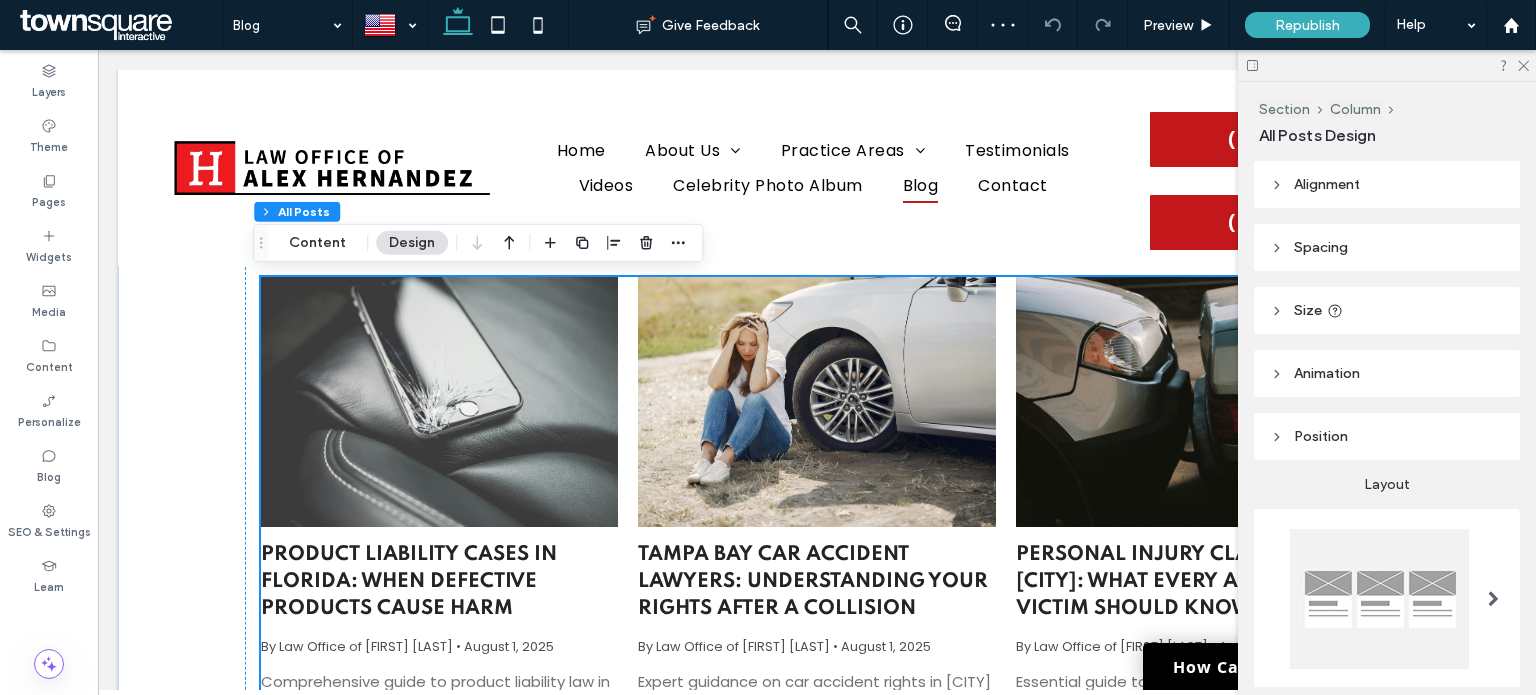 click on "Tampa Bay Car Accident Lawyers: Understanding Your Rights After a Collision" at bounding box center [816, 582] 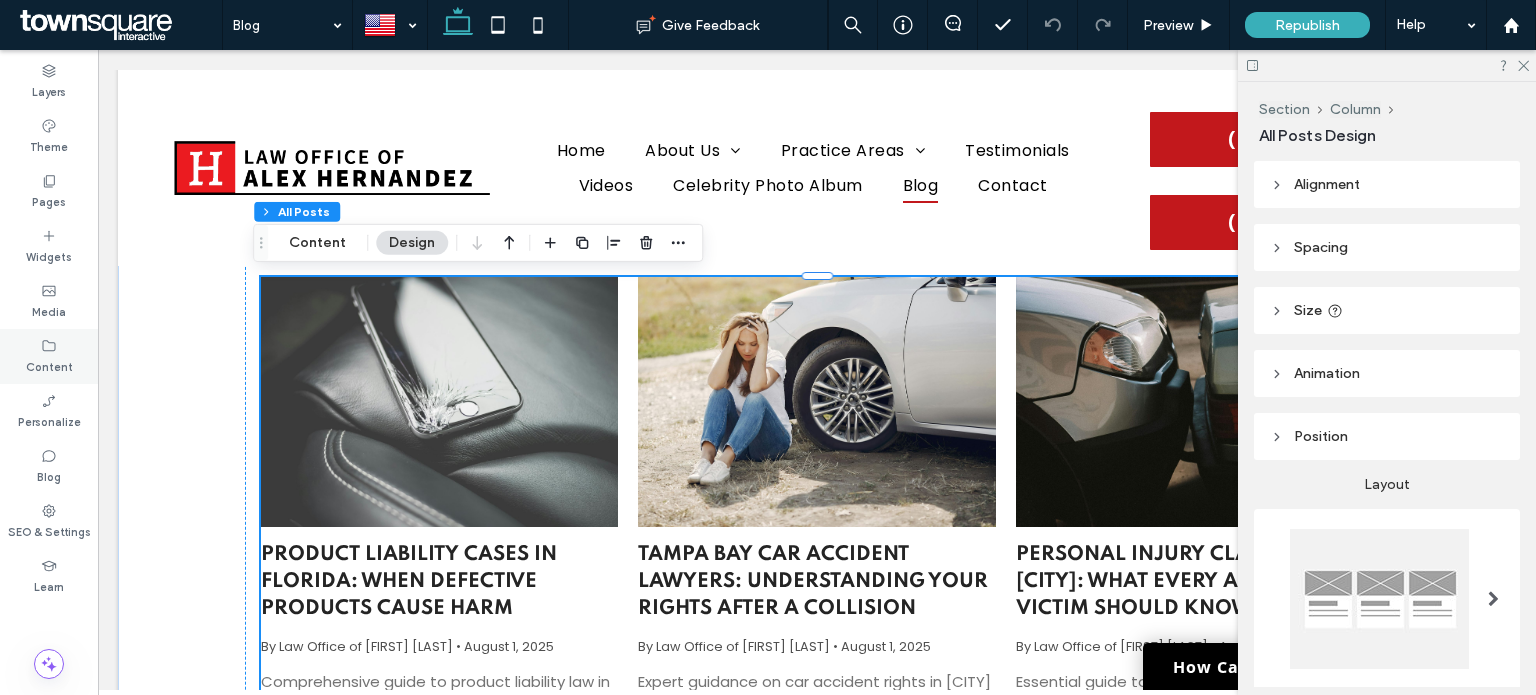 click on "Content" at bounding box center [49, 365] 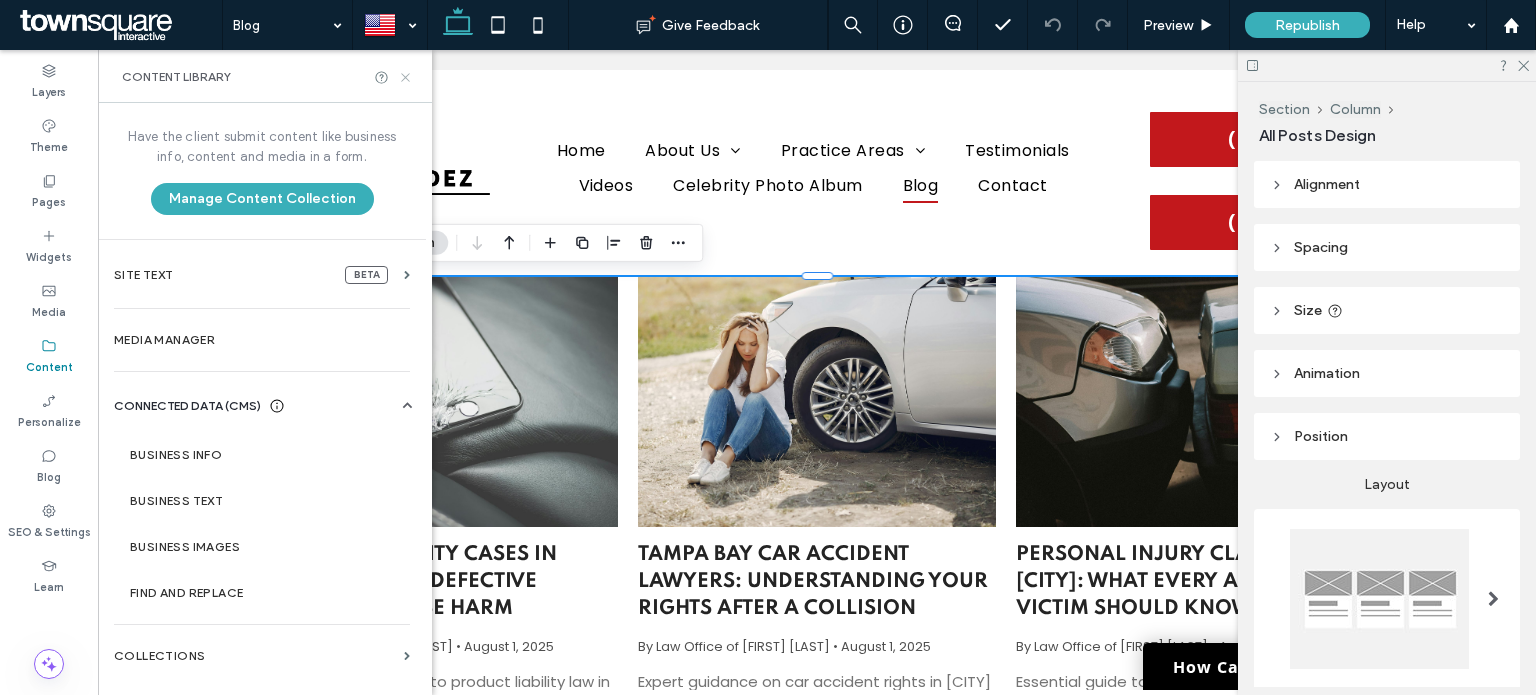 click 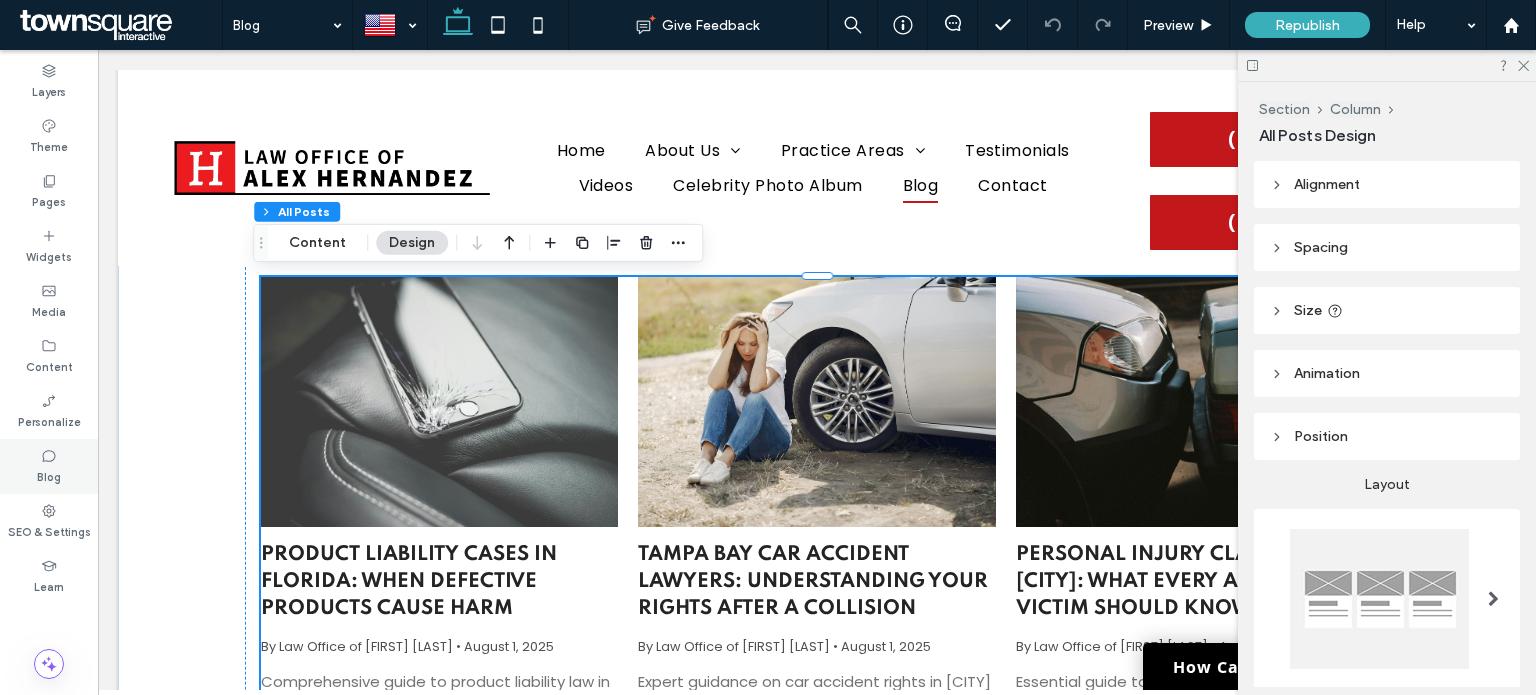 click on "Blog" at bounding box center (49, 475) 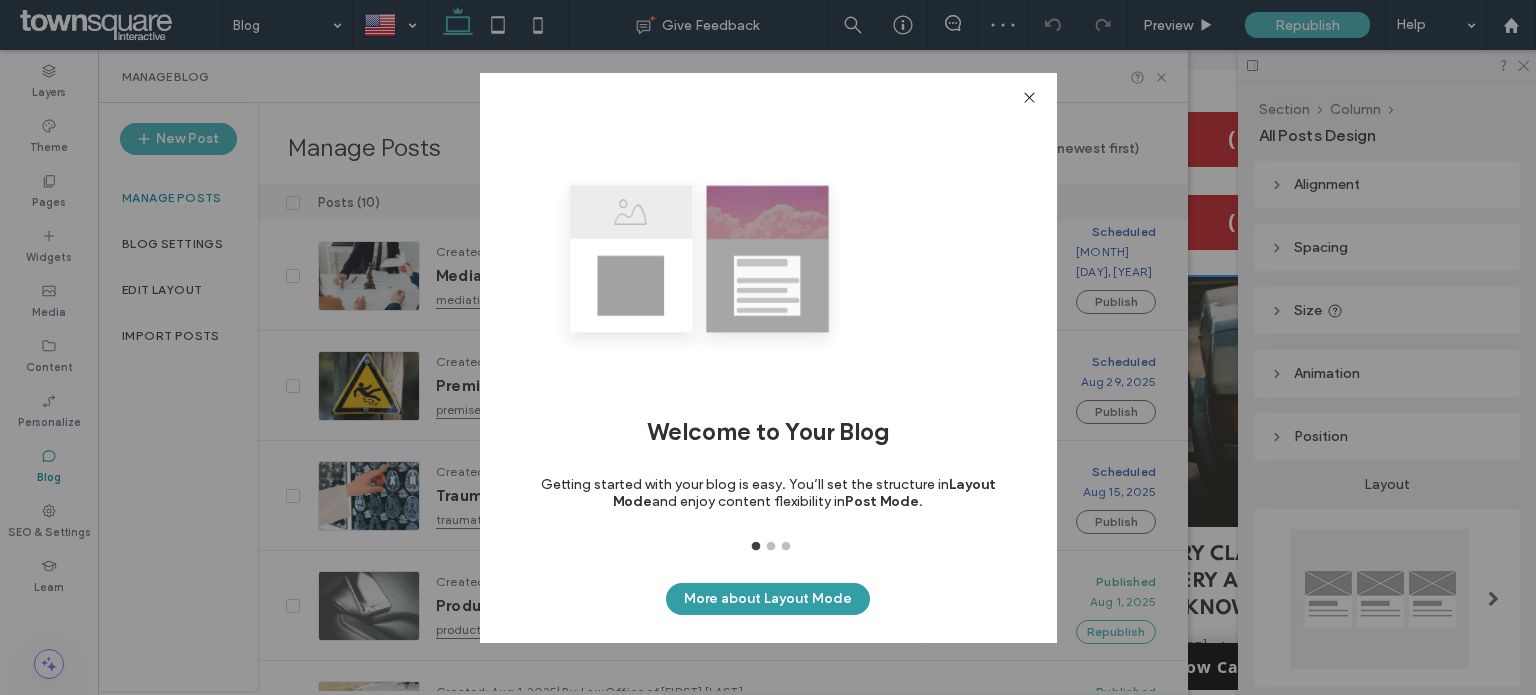 click on "More about Layout Mode" at bounding box center [768, 599] 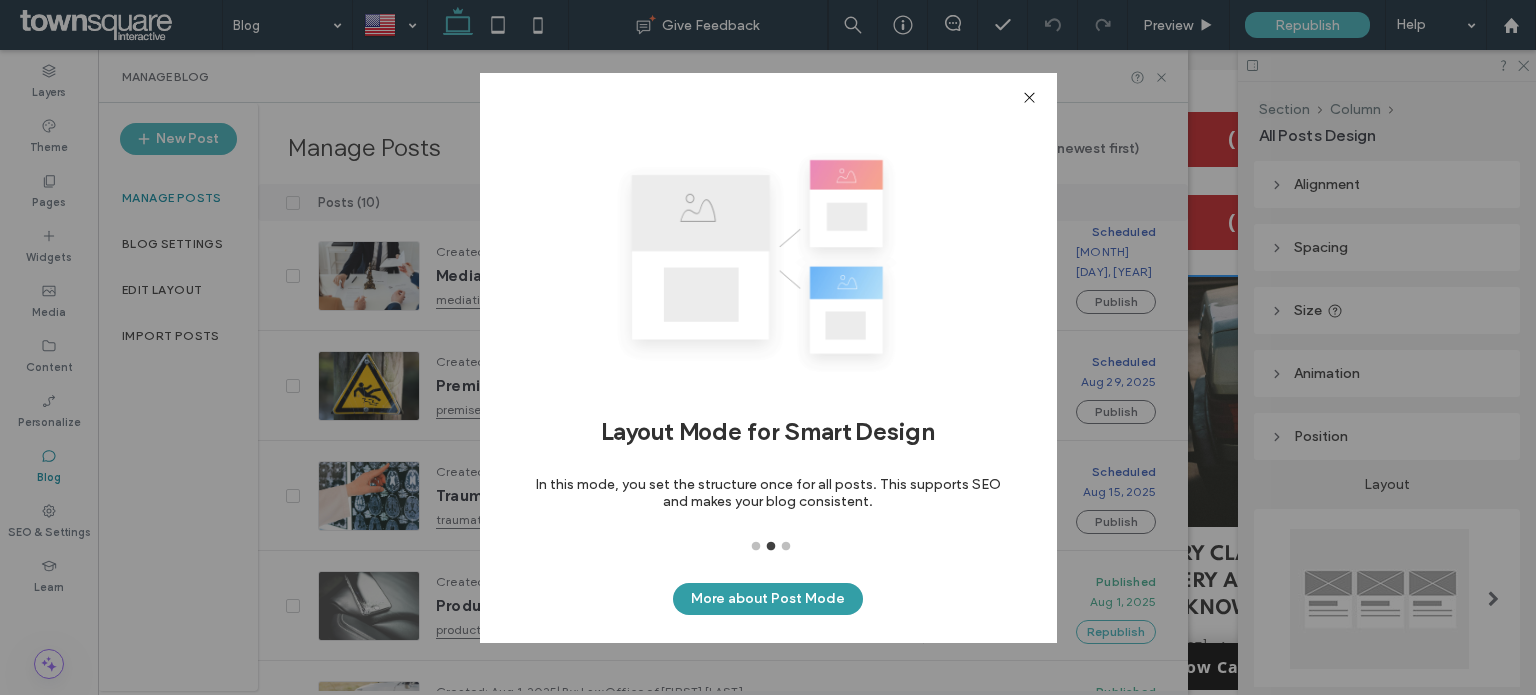 click on "More about Post Mode" at bounding box center [768, 599] 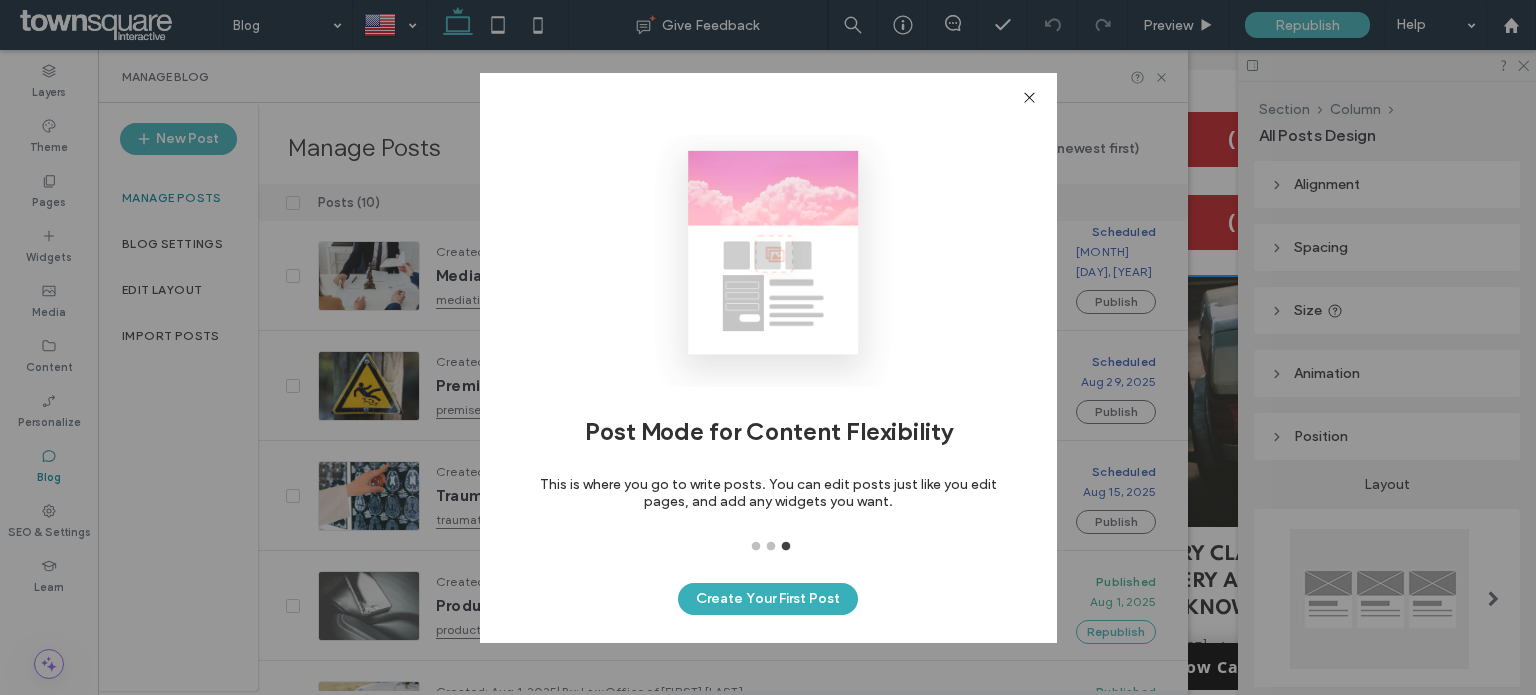 click 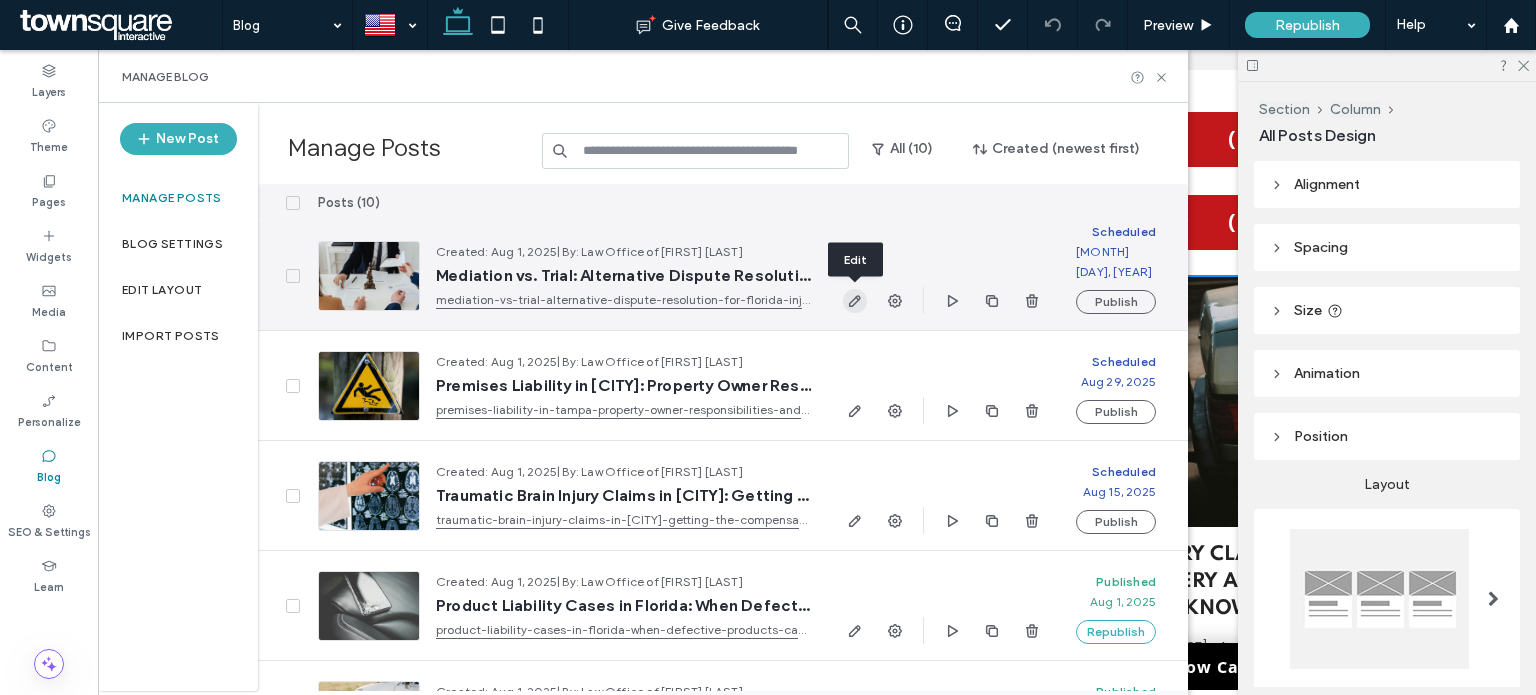 click 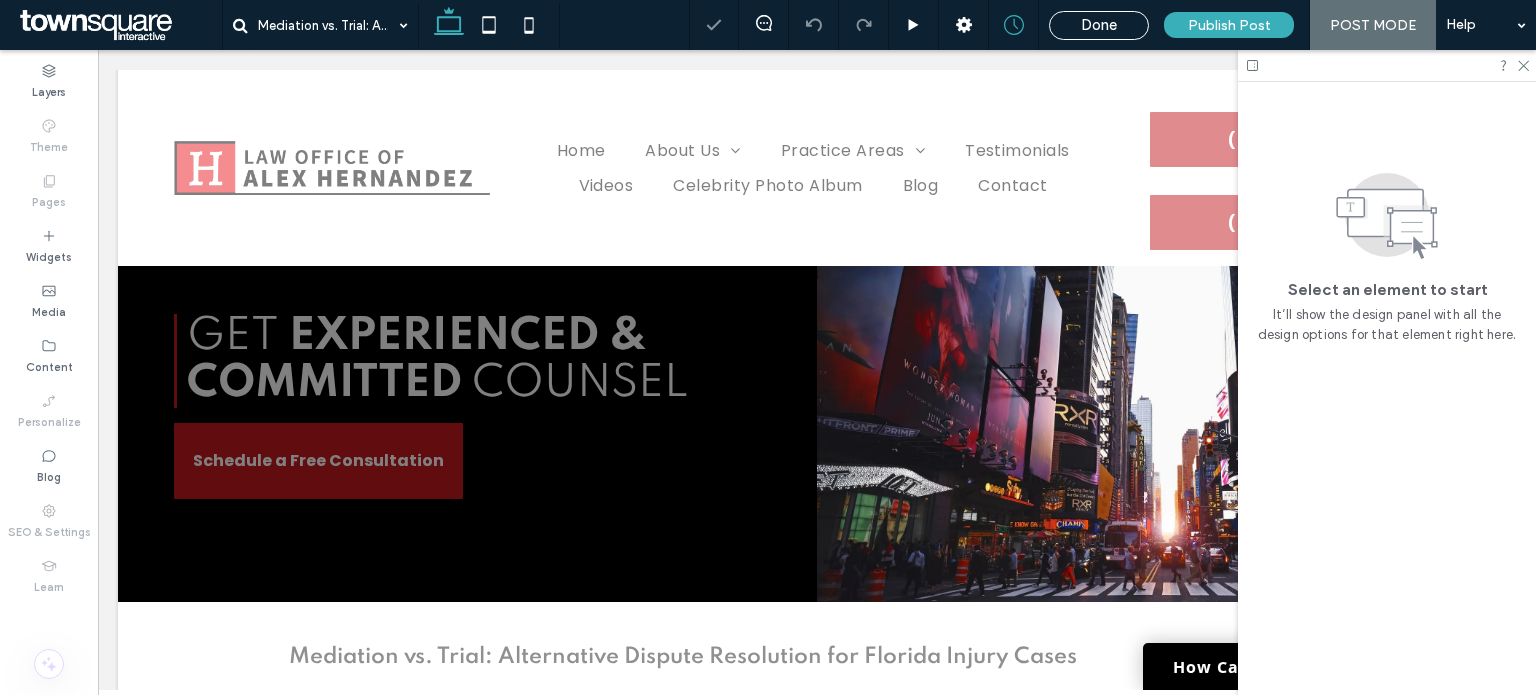 scroll, scrollTop: 100, scrollLeft: 0, axis: vertical 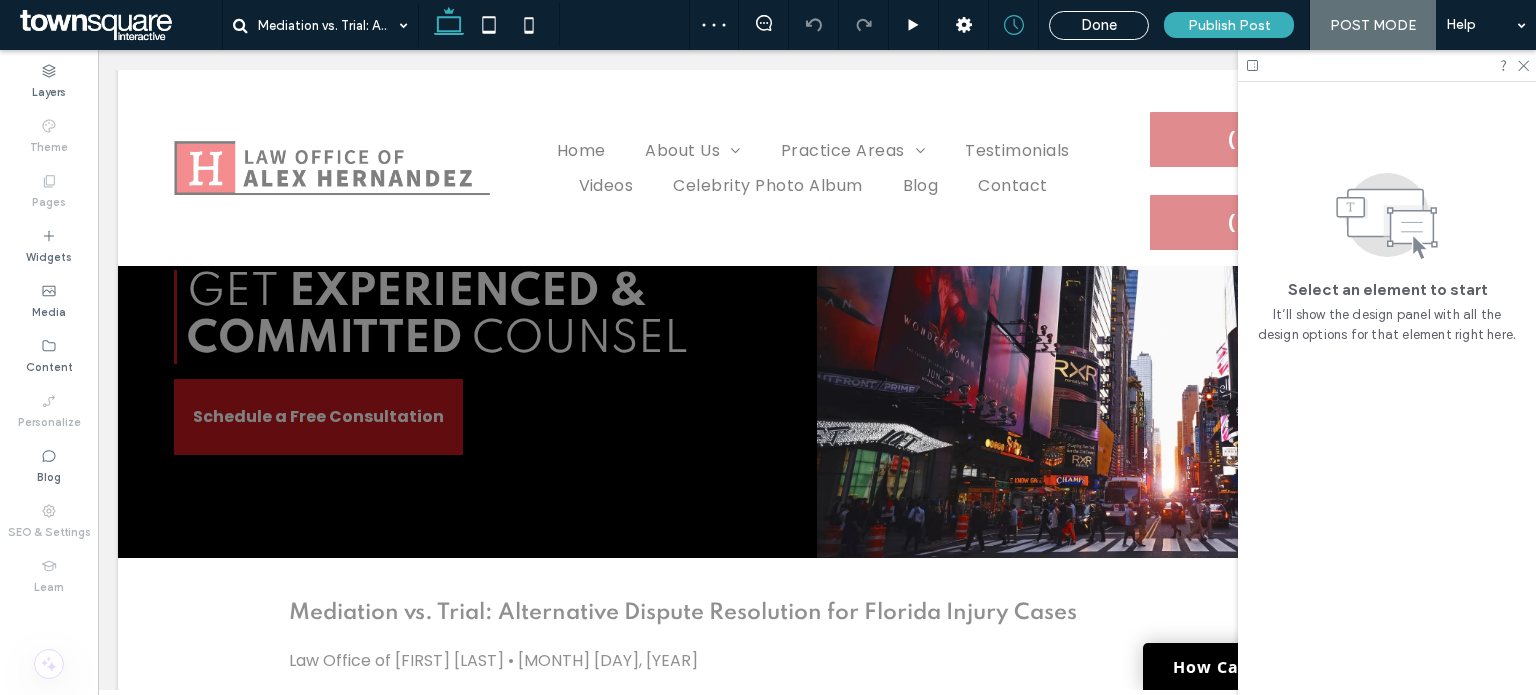 click at bounding box center (1387, 65) 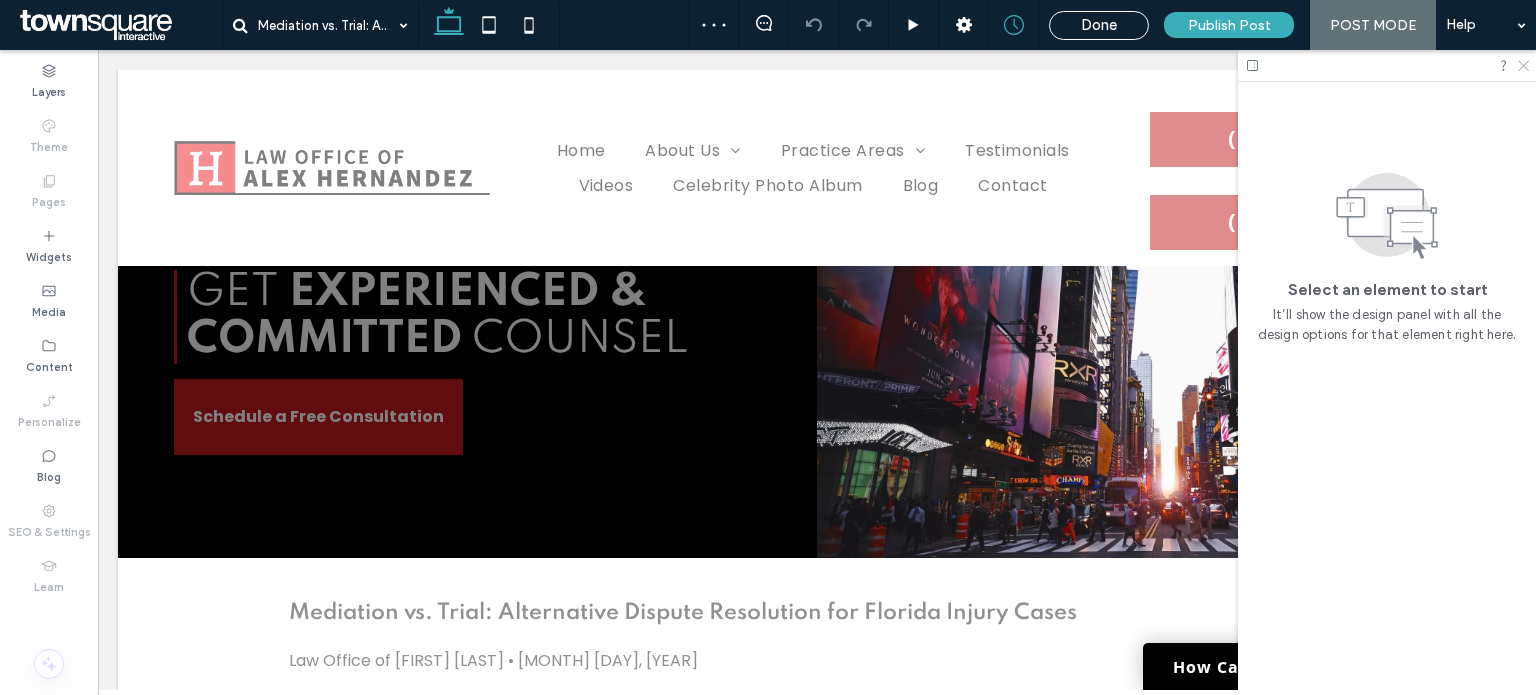 click 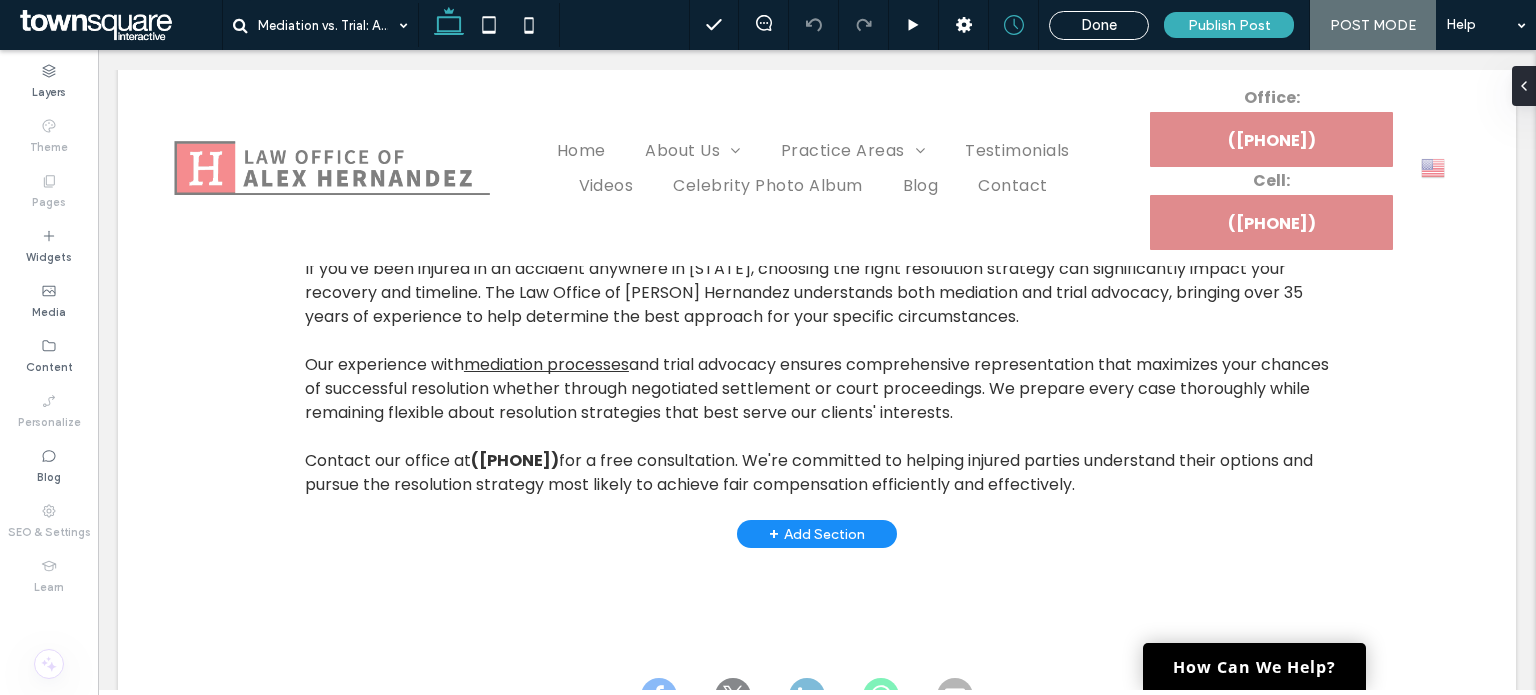 scroll, scrollTop: 3500, scrollLeft: 0, axis: vertical 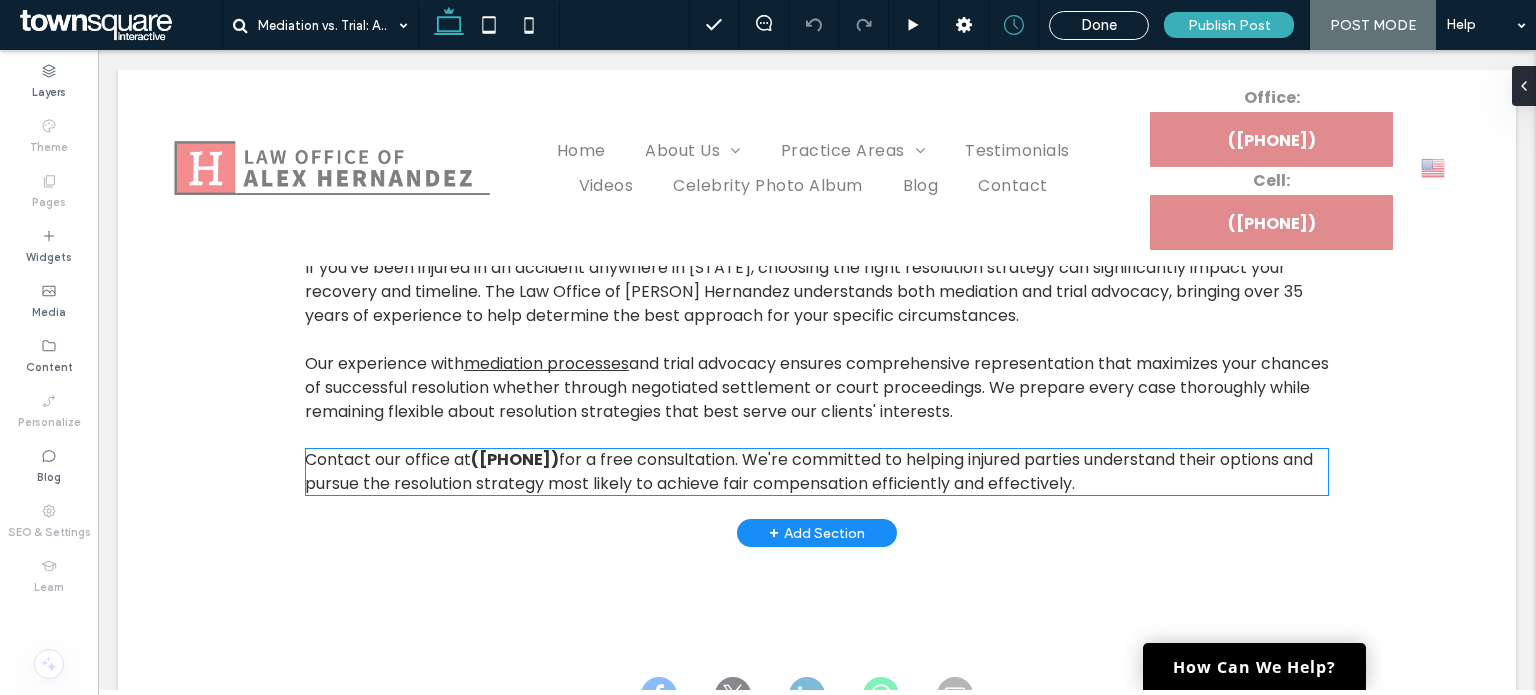 click on "Contact our office at ([PHONE])
for a free consultation. We're committed to helping injured parties understand their options and pursue the resolution strategy most likely to achieve fair compensation efficiently and effectively." at bounding box center (817, 472) 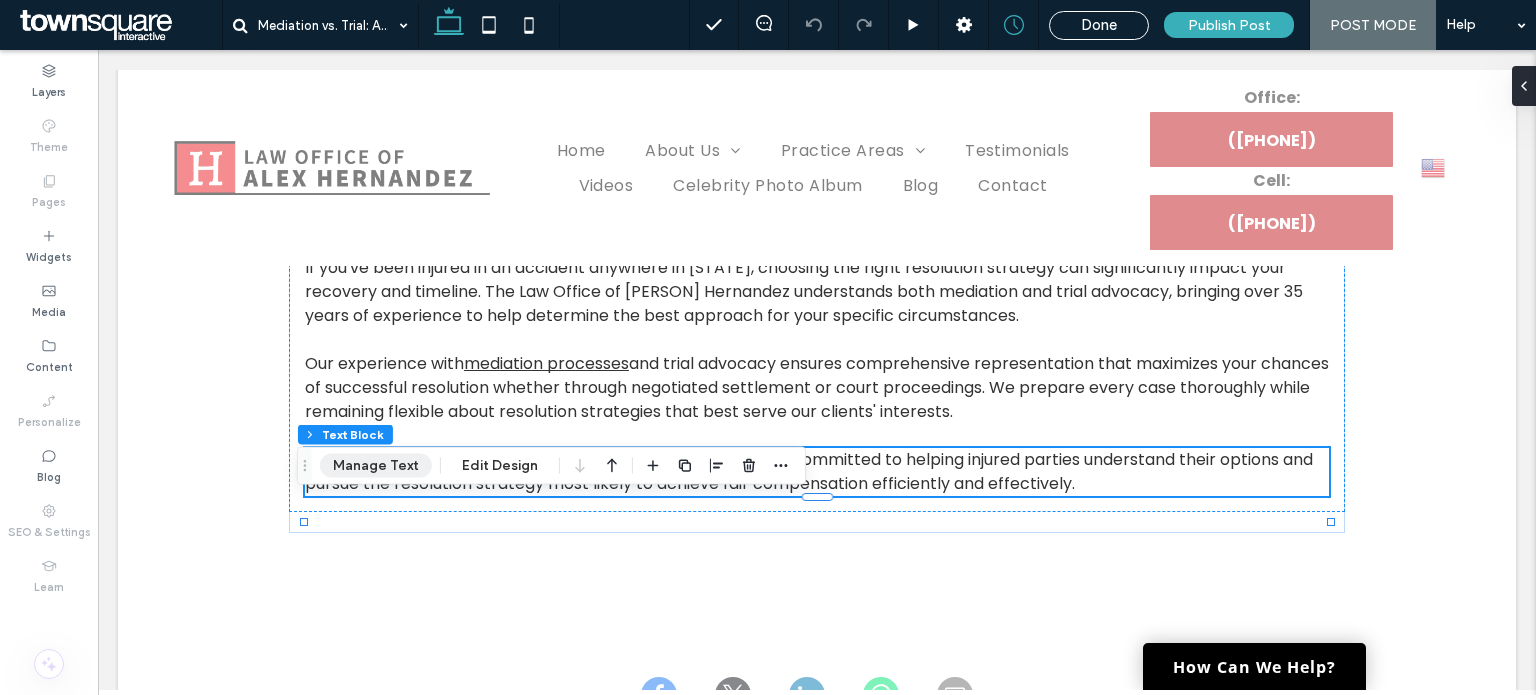 click on "Manage Text" at bounding box center (376, 466) 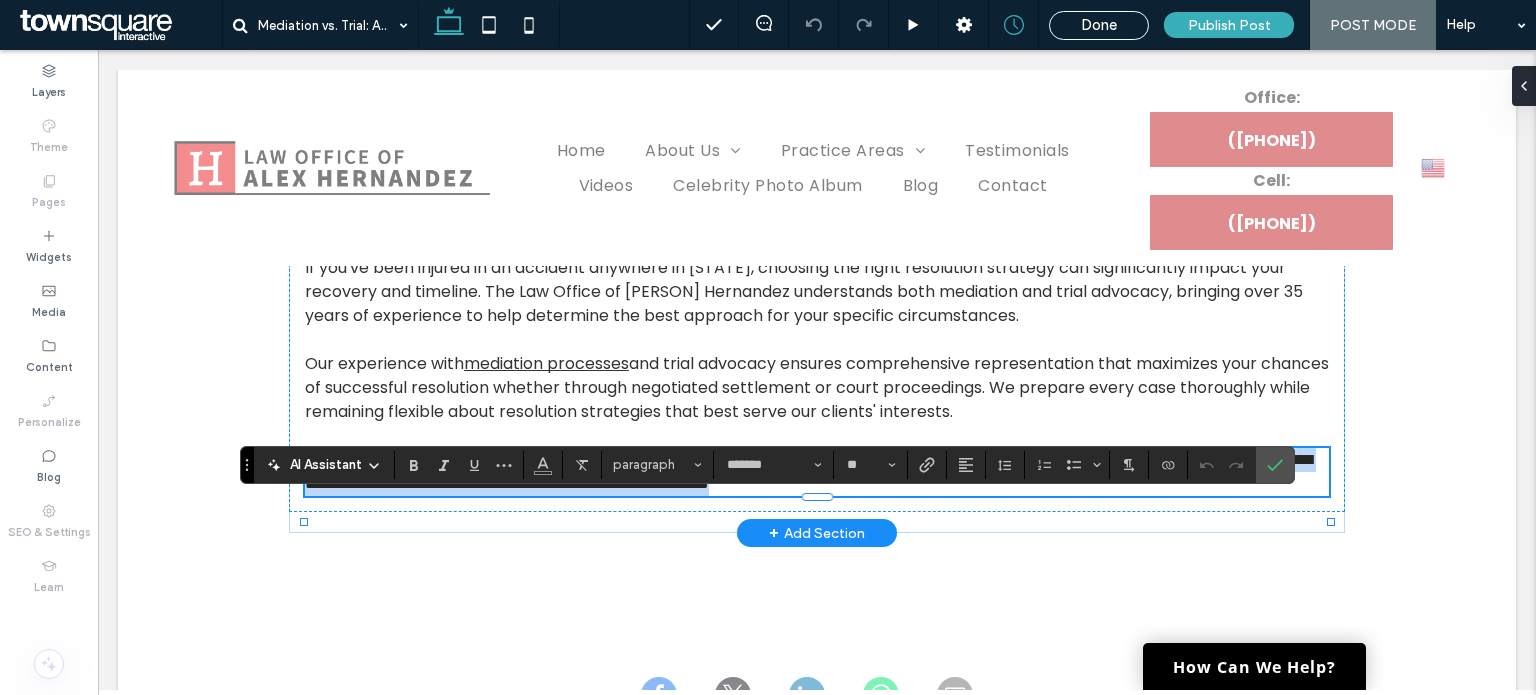 click on "**********" at bounding box center [808, 471] 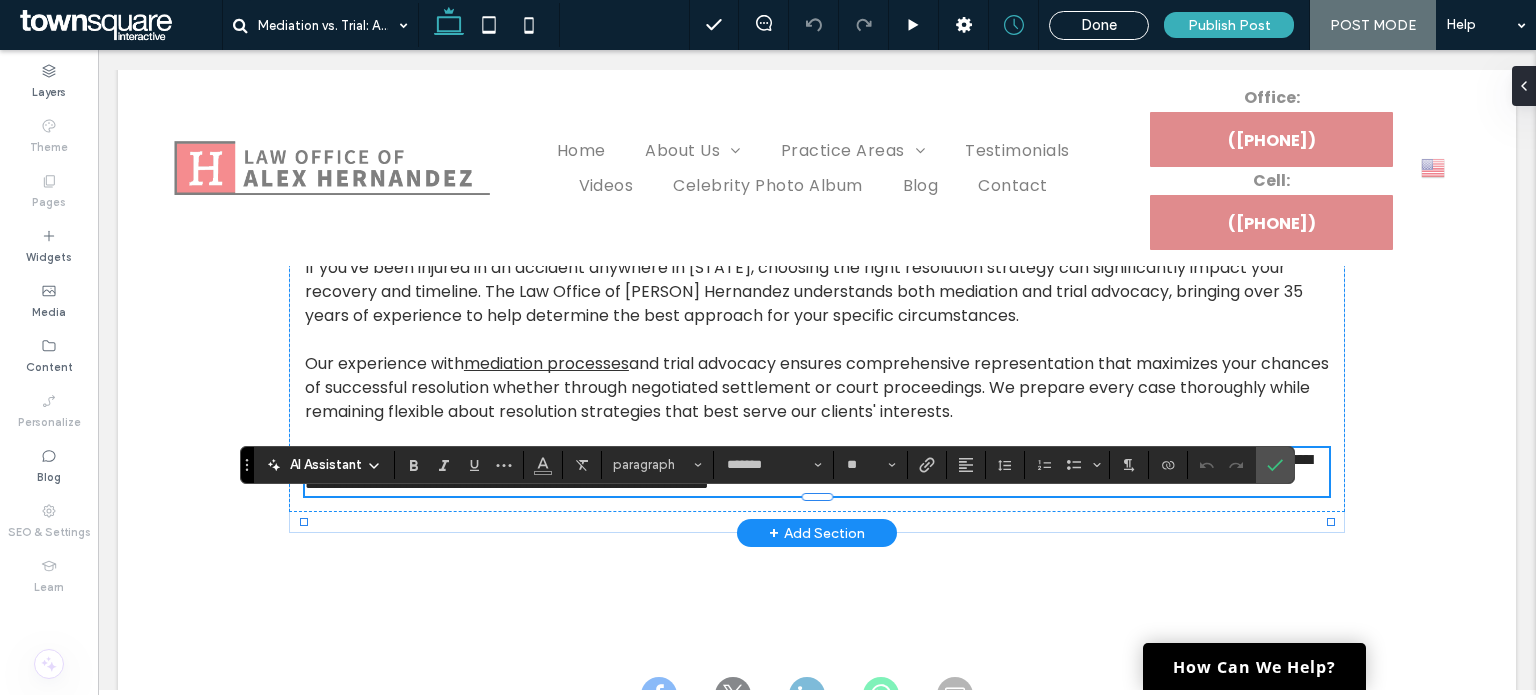 drag, startPoint x: 591, startPoint y: 511, endPoint x: 467, endPoint y: 514, distance: 124.036285 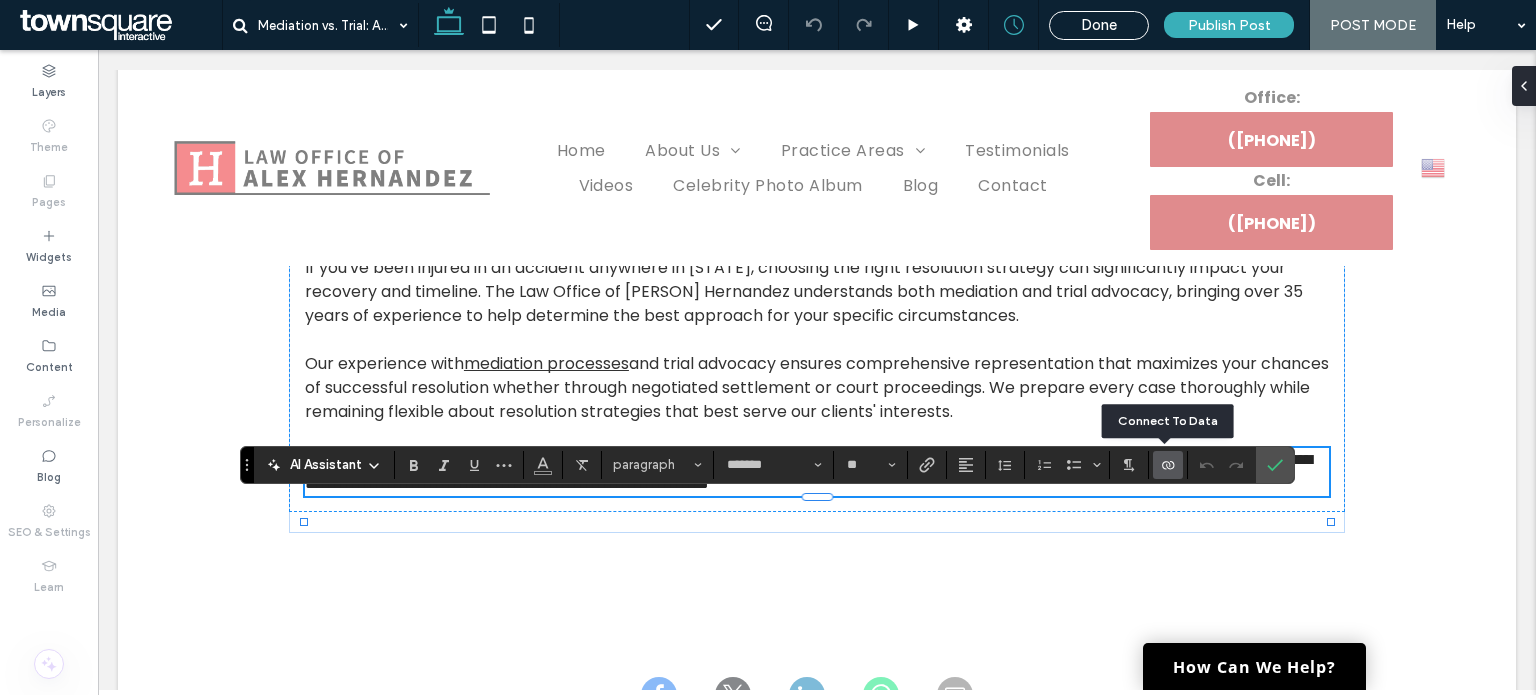 click 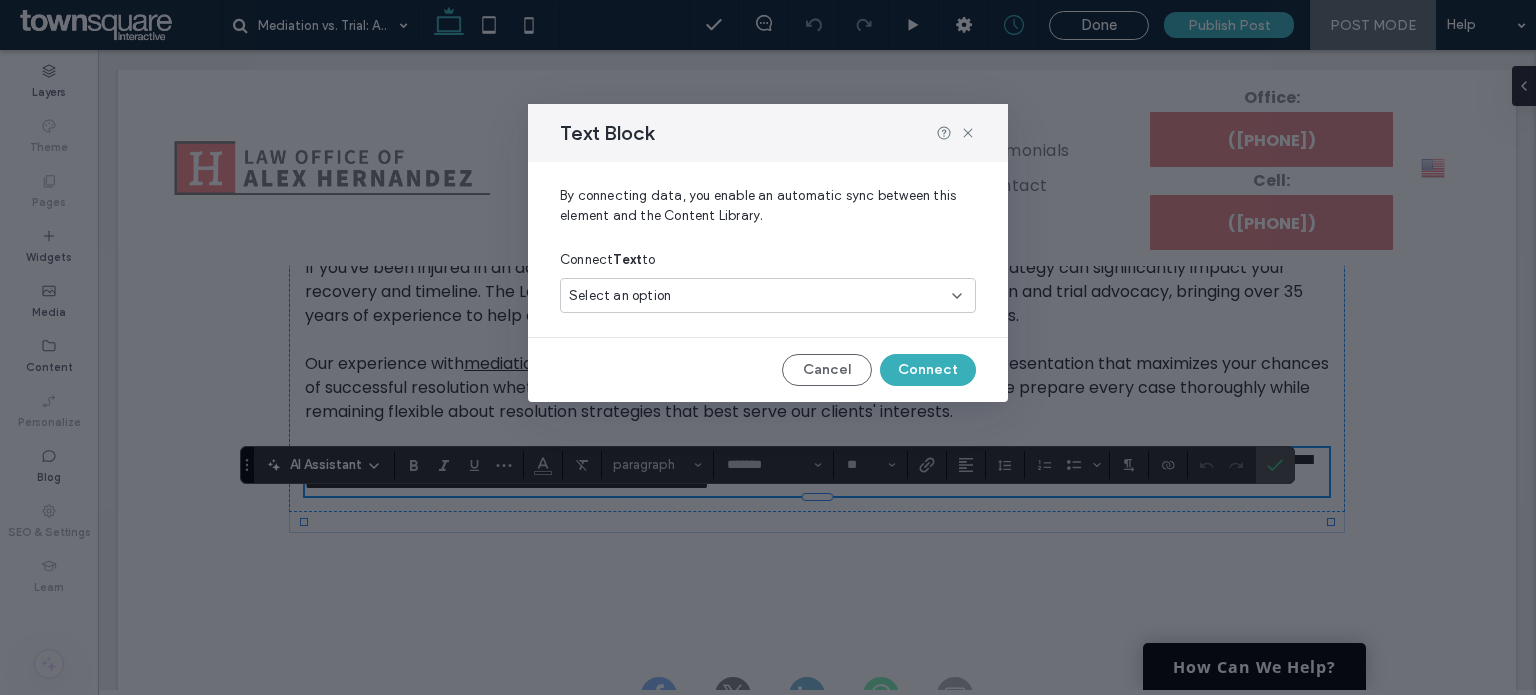 click 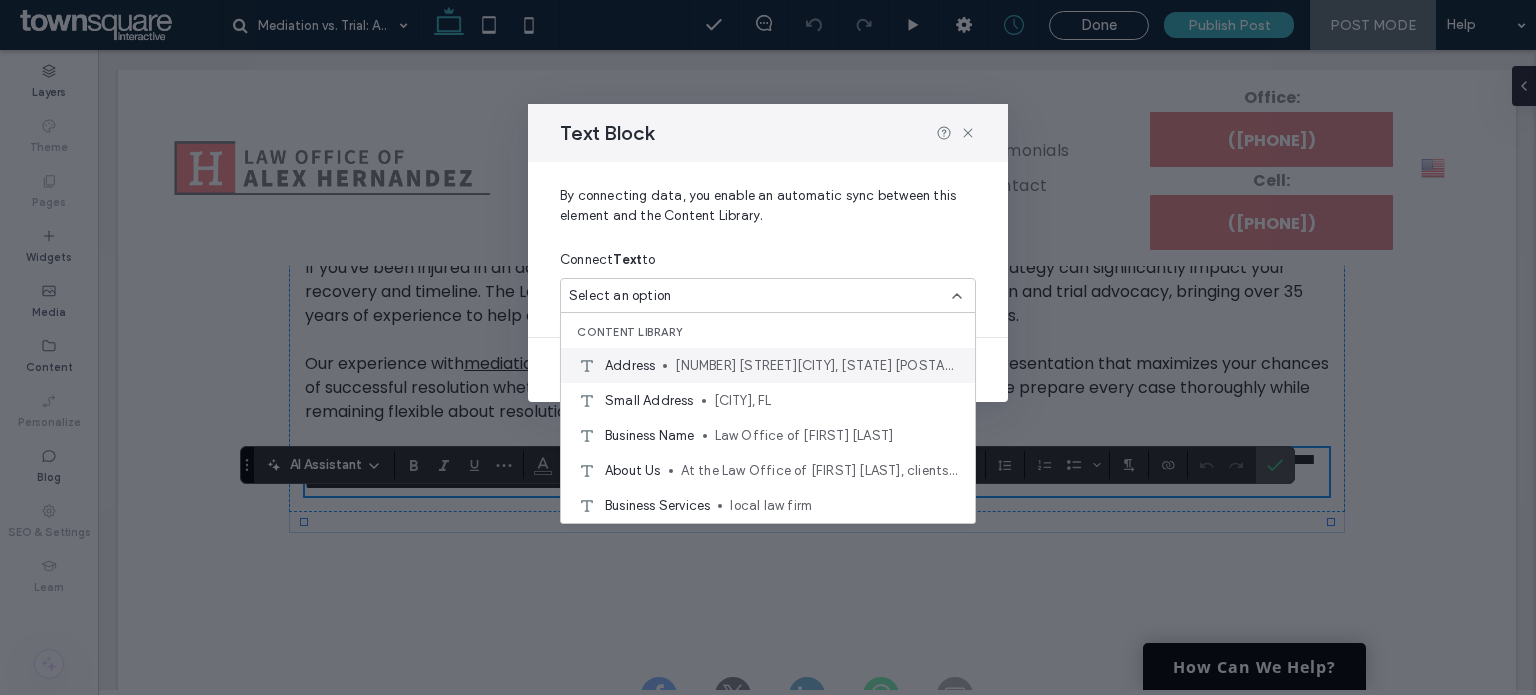 scroll, scrollTop: 100, scrollLeft: 0, axis: vertical 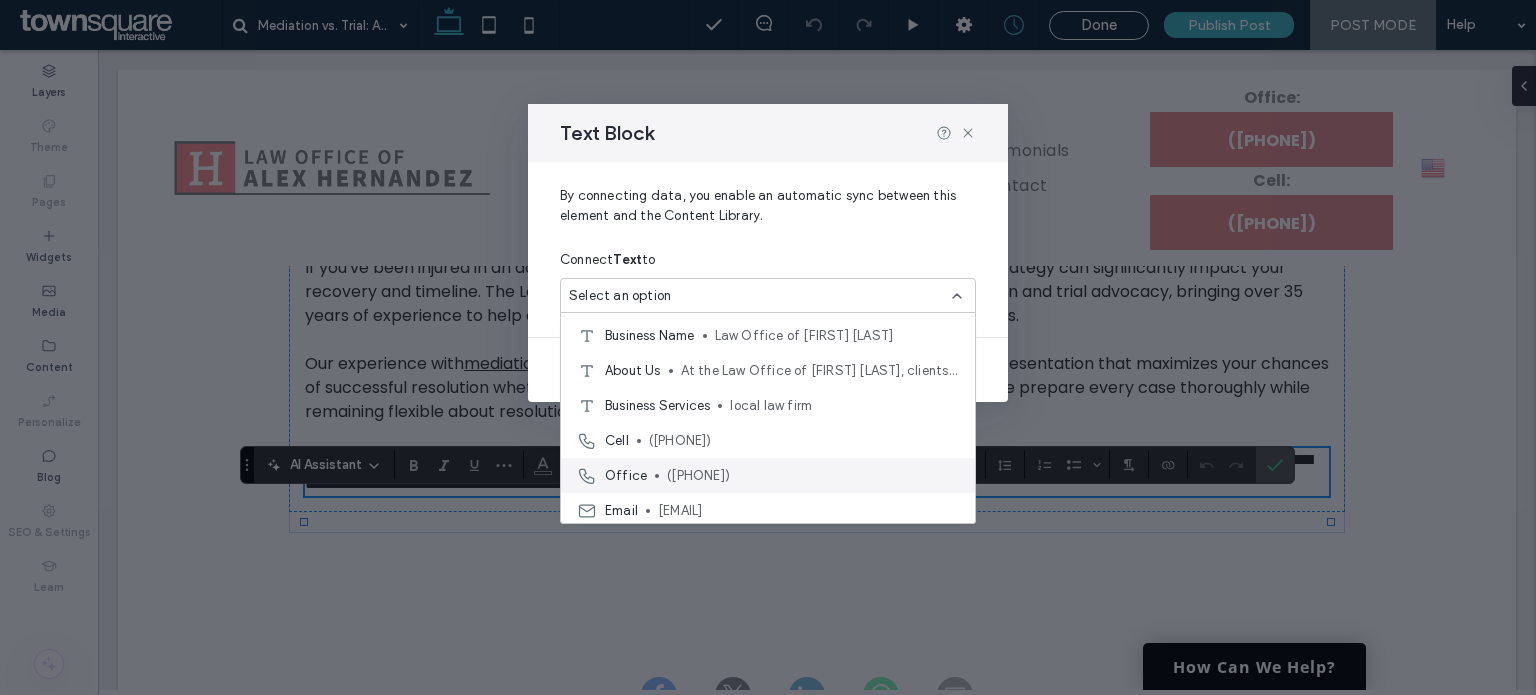 click on "([PHONE])" at bounding box center [813, 476] 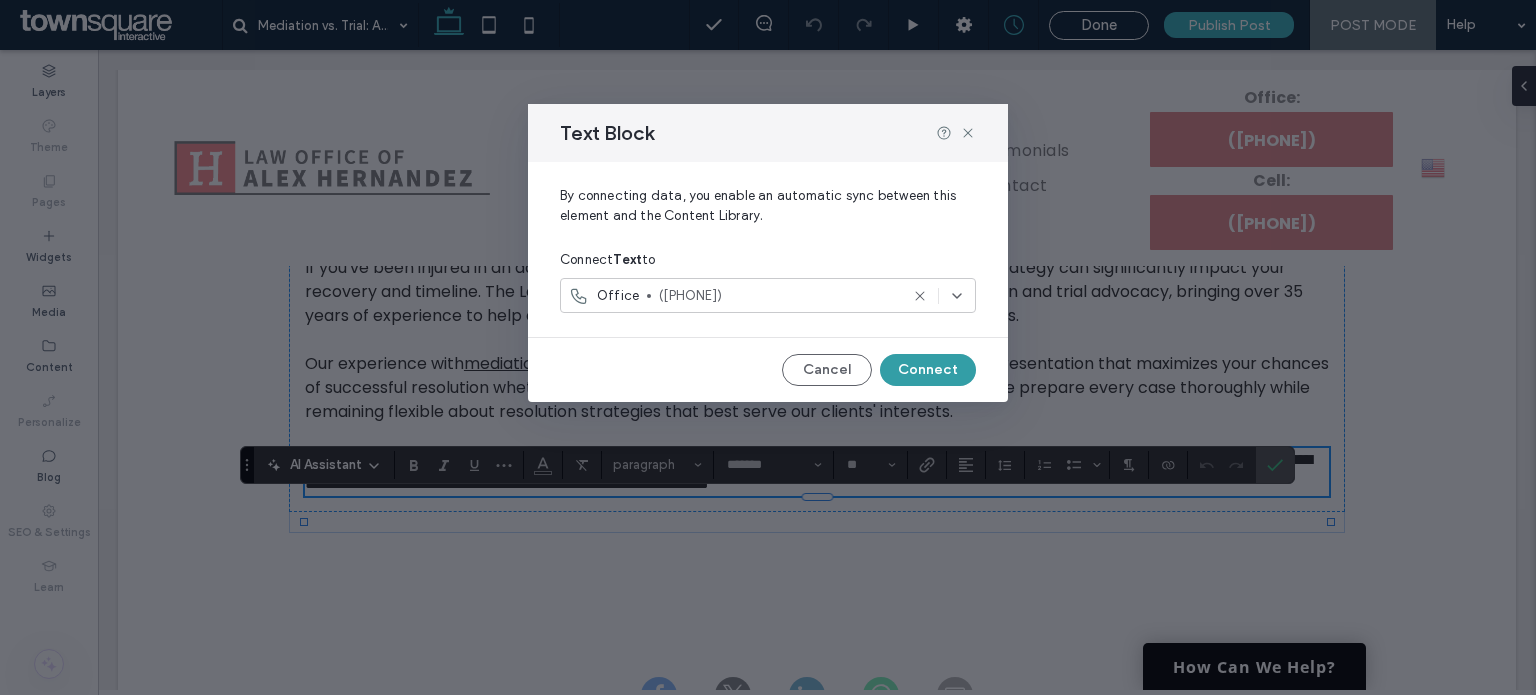 click on "Connect" at bounding box center [928, 370] 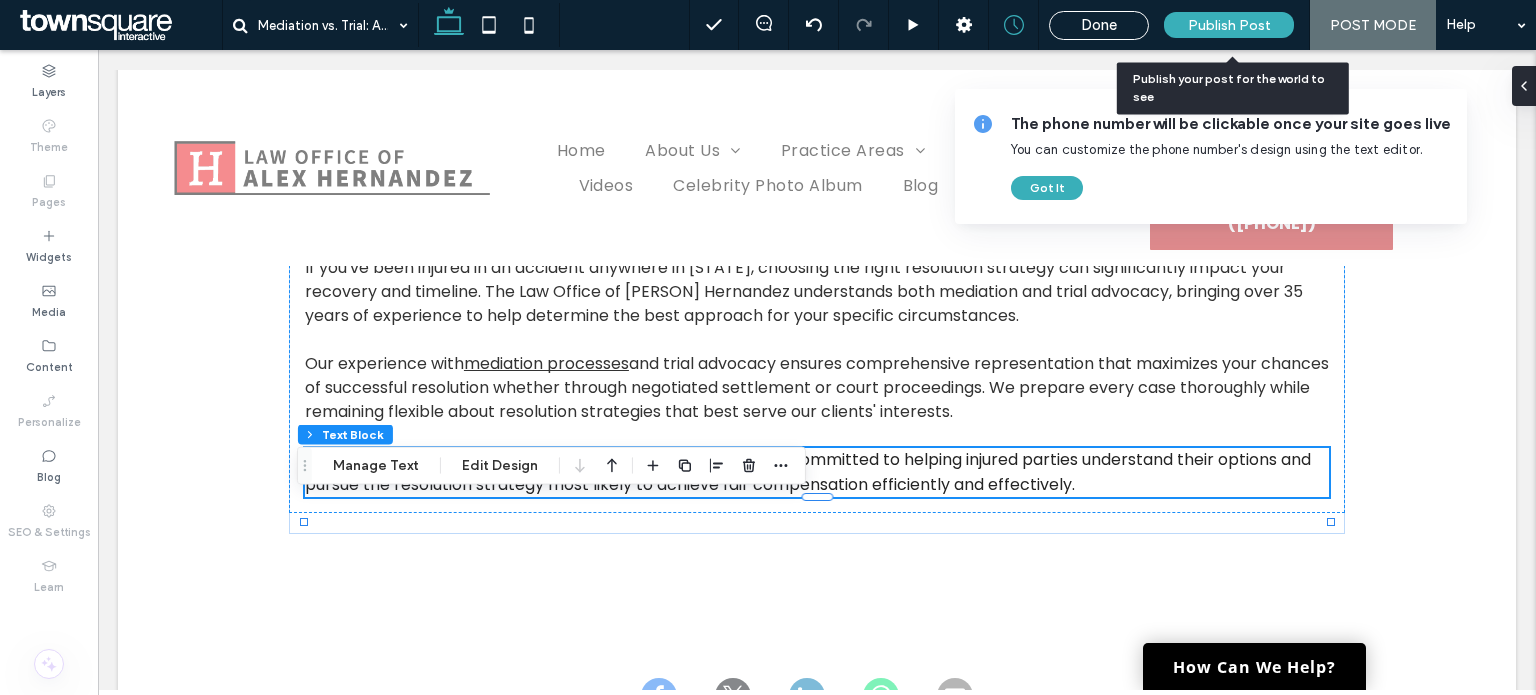 click on "Publish Post" at bounding box center [1229, 25] 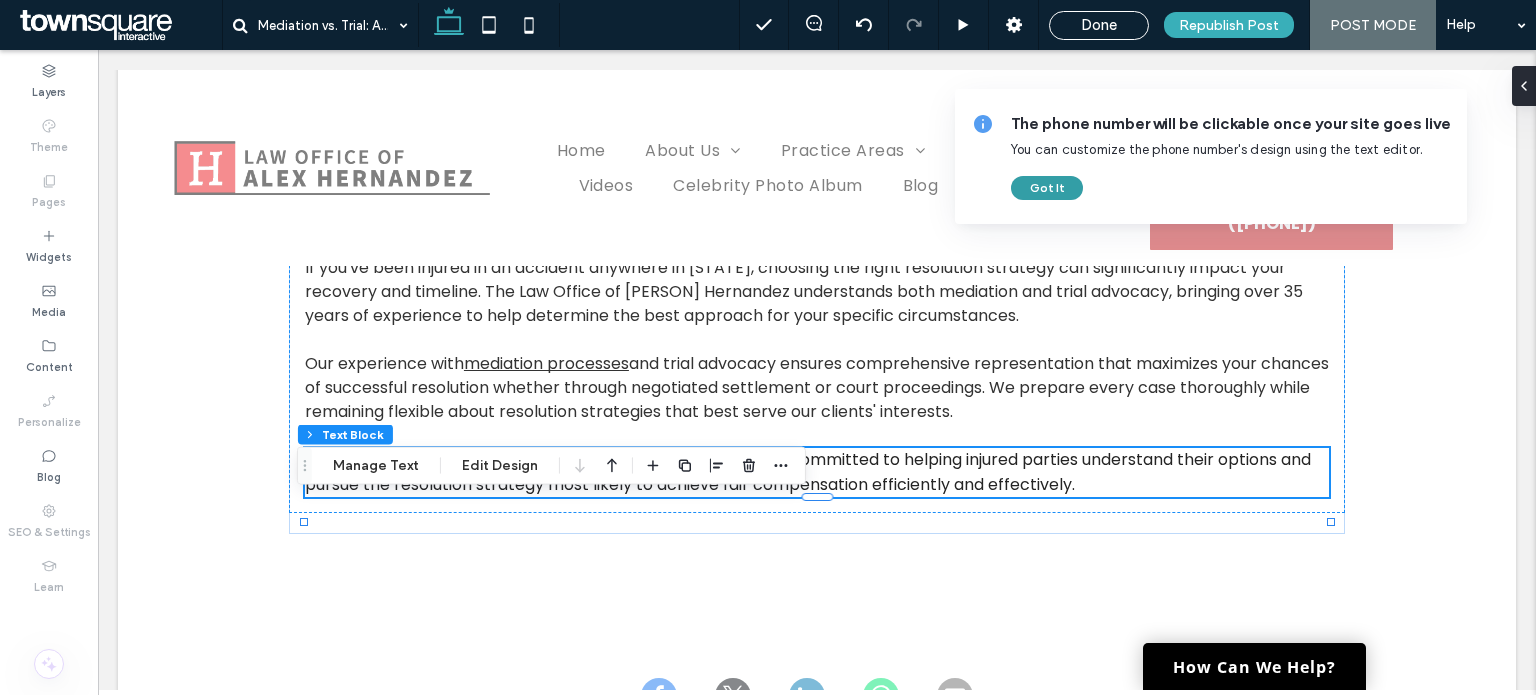 click on "Got It" at bounding box center [1047, 188] 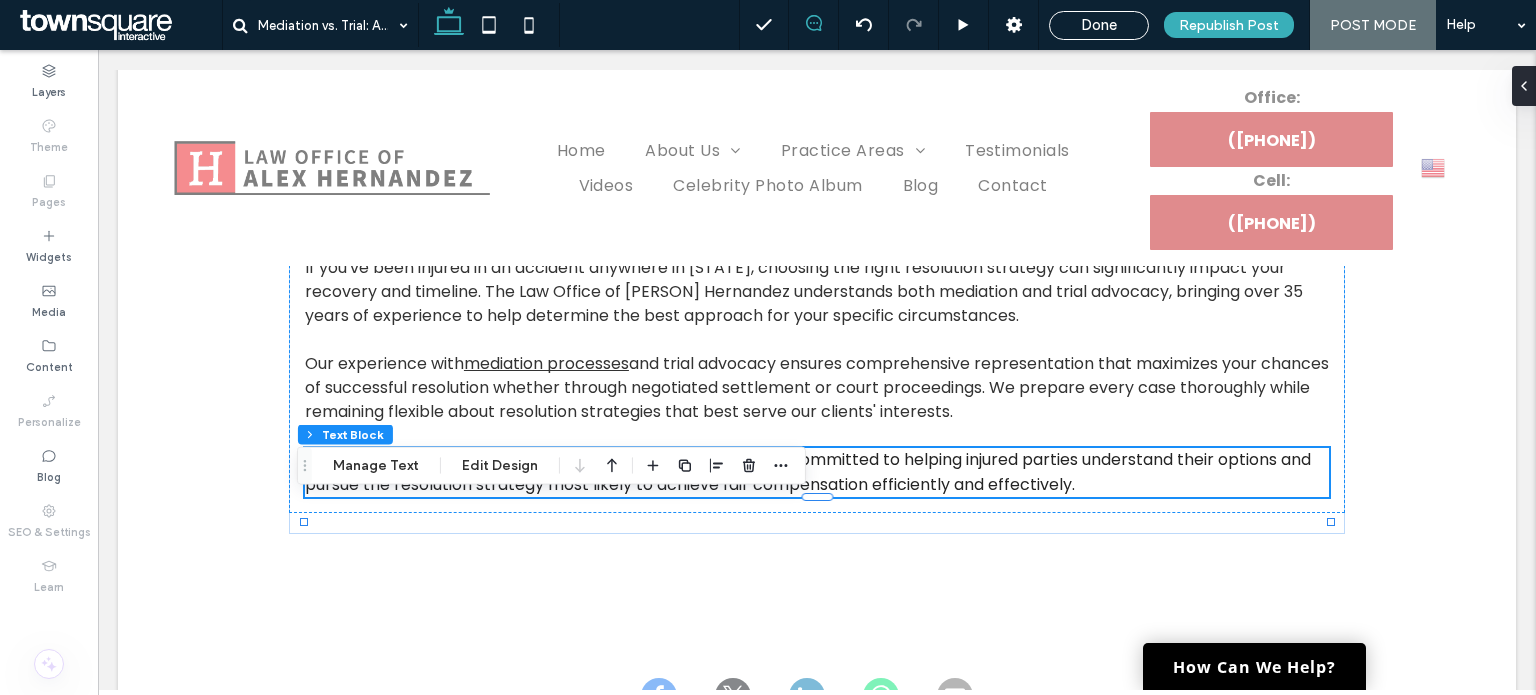 click 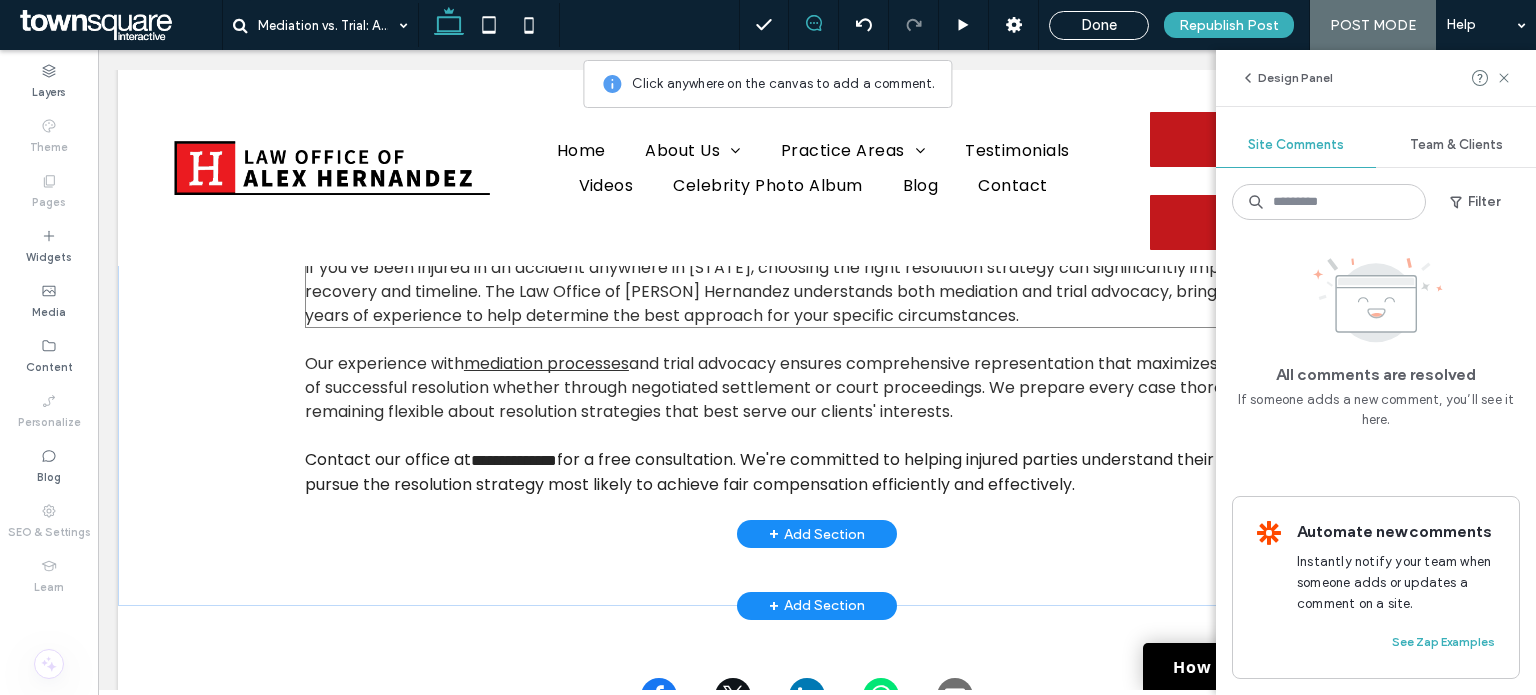click on "If you've been injured in an accident anywhere in [STATE], choosing the right resolution strategy can significantly impact your recovery and timeline. The Law Office of [PERSON] Hernandez understands both mediation and trial advocacy, bringing over 35 years of experience to help determine the best approach for your specific circumstances." at bounding box center (817, 292) 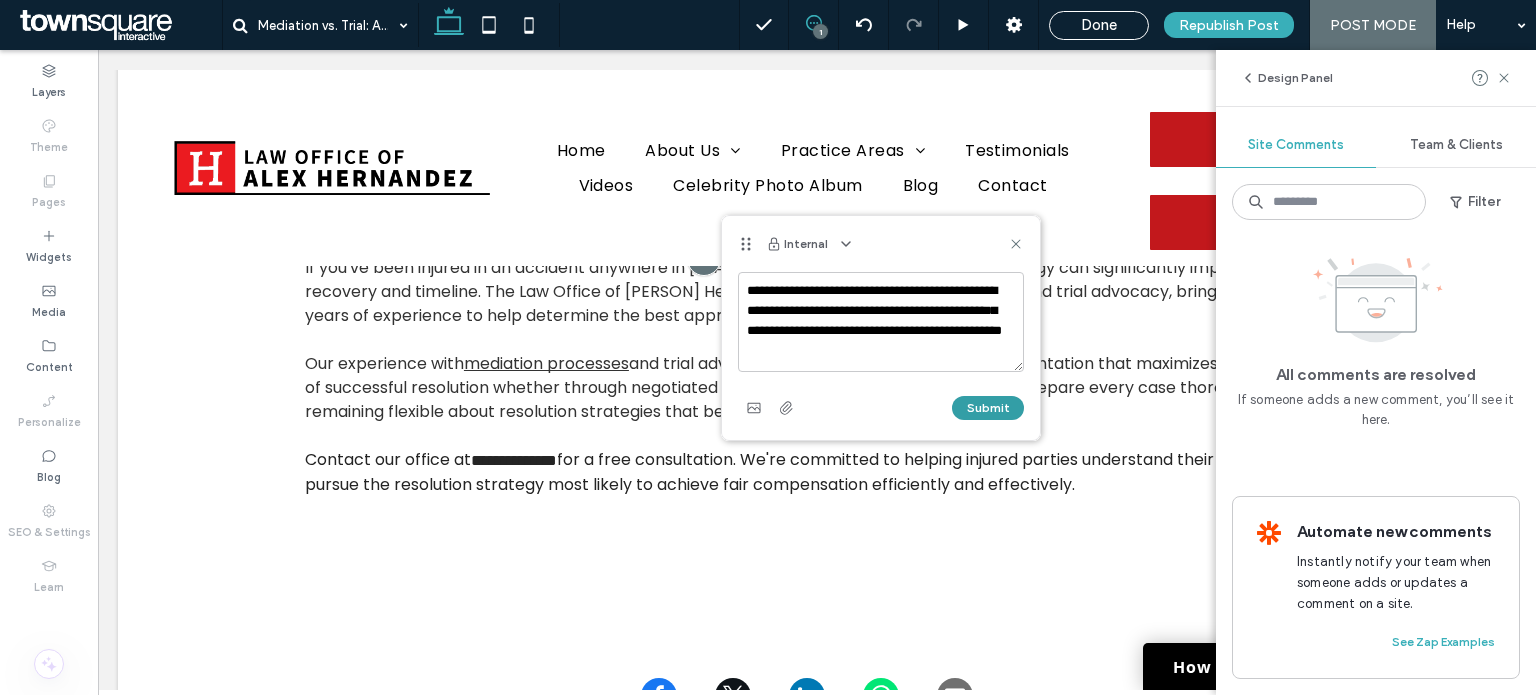 type on "**********" 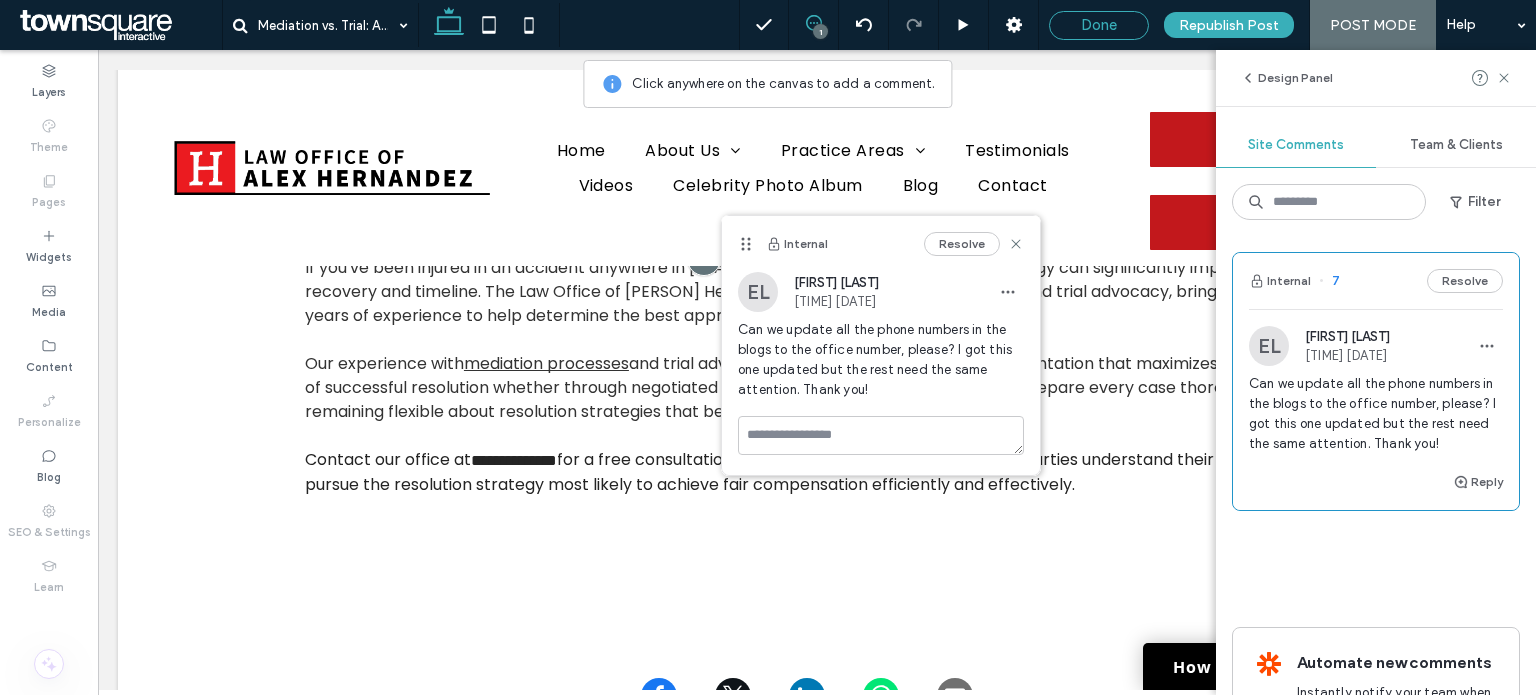 click on "Done" at bounding box center [1099, 25] 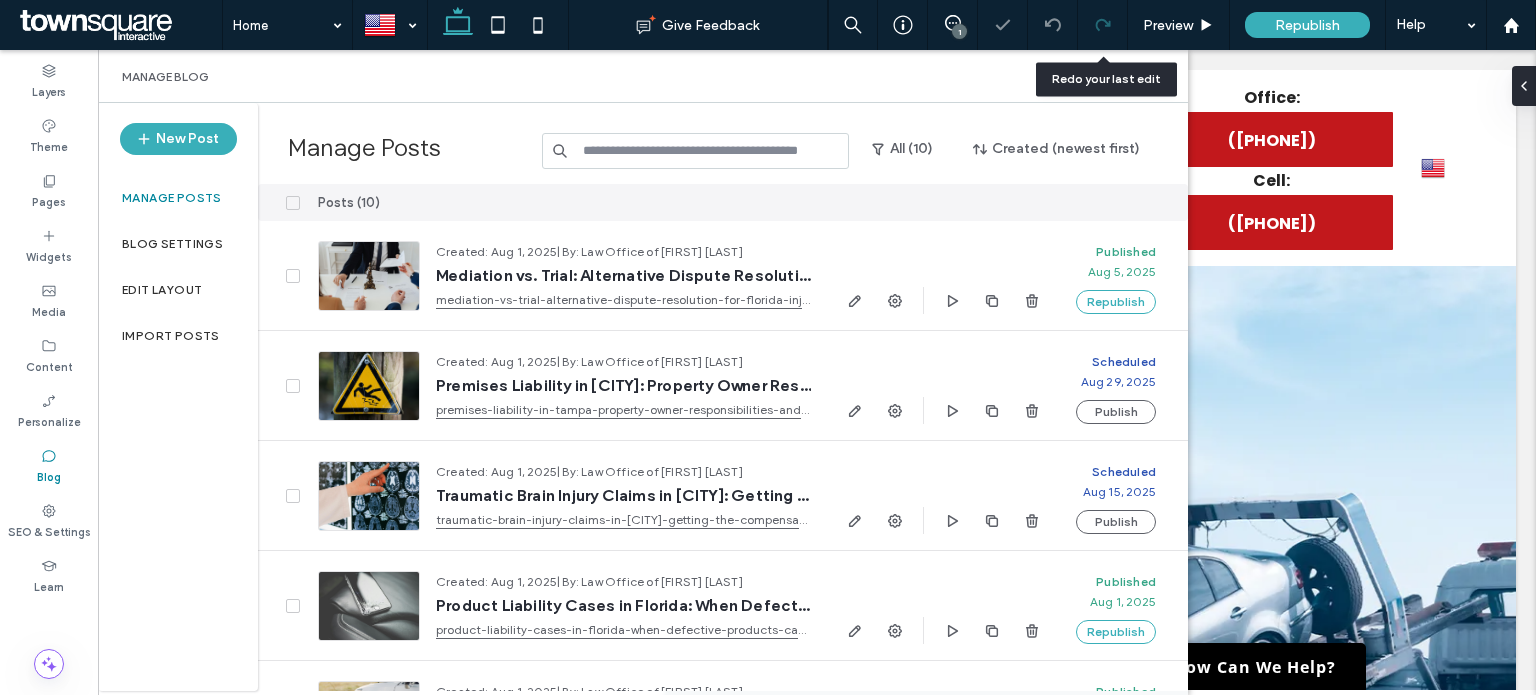 scroll, scrollTop: 0, scrollLeft: 0, axis: both 